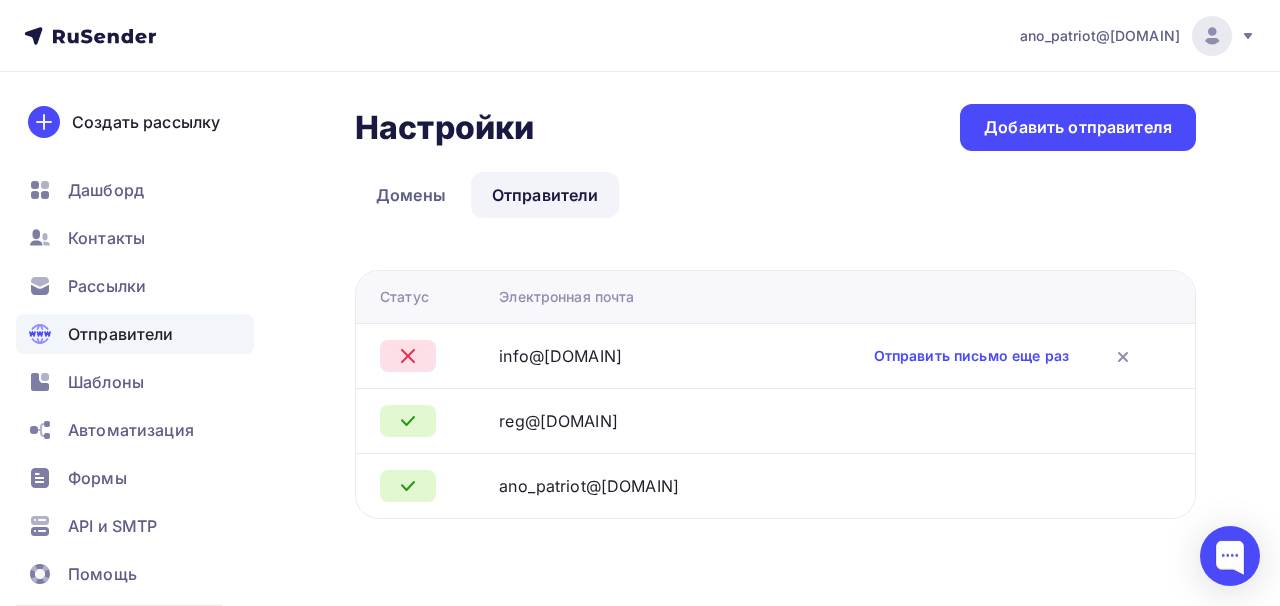 scroll, scrollTop: 0, scrollLeft: 0, axis: both 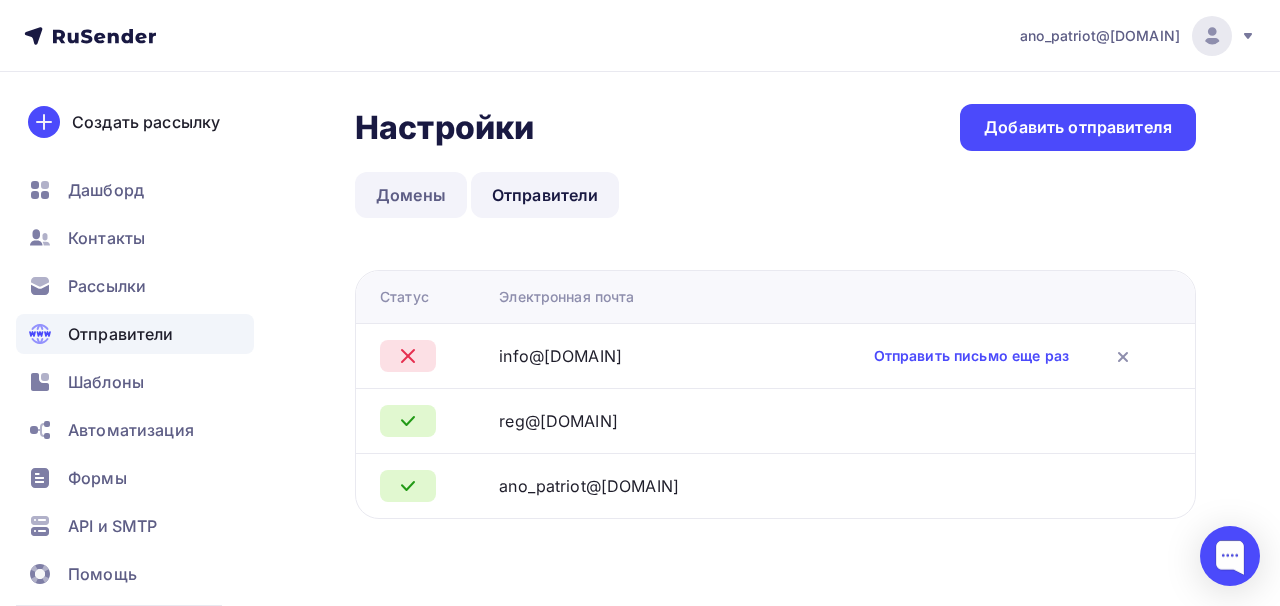 click on "Домены" at bounding box center [411, 195] 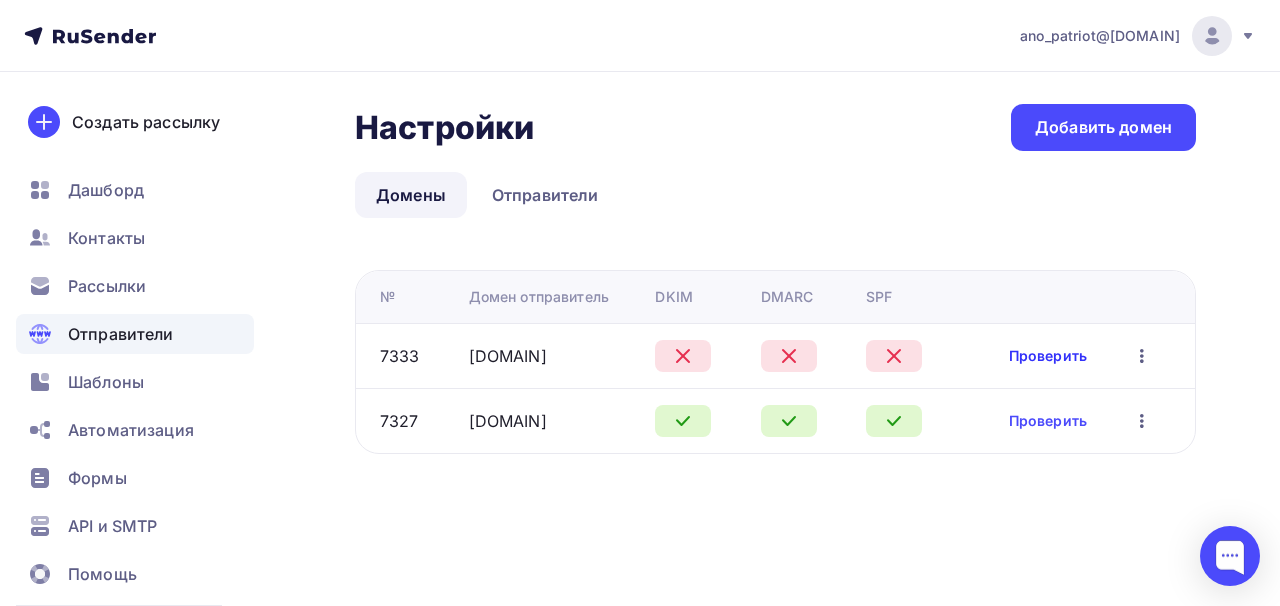 click on "Проверить" at bounding box center (1048, 356) 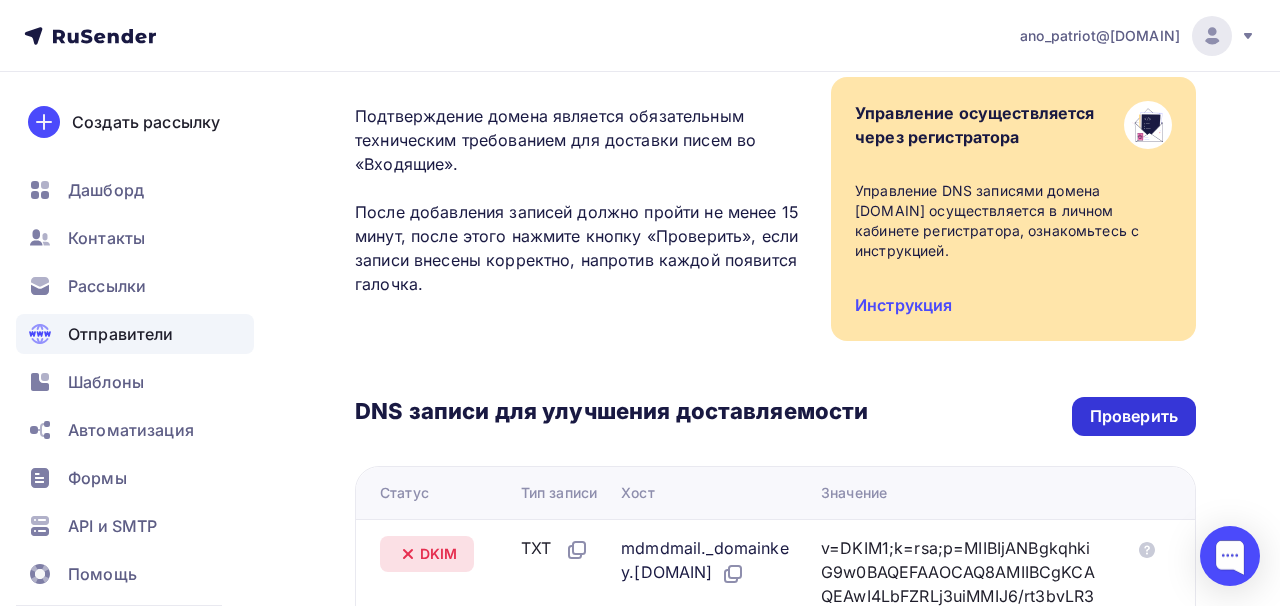 scroll, scrollTop: 200, scrollLeft: 0, axis: vertical 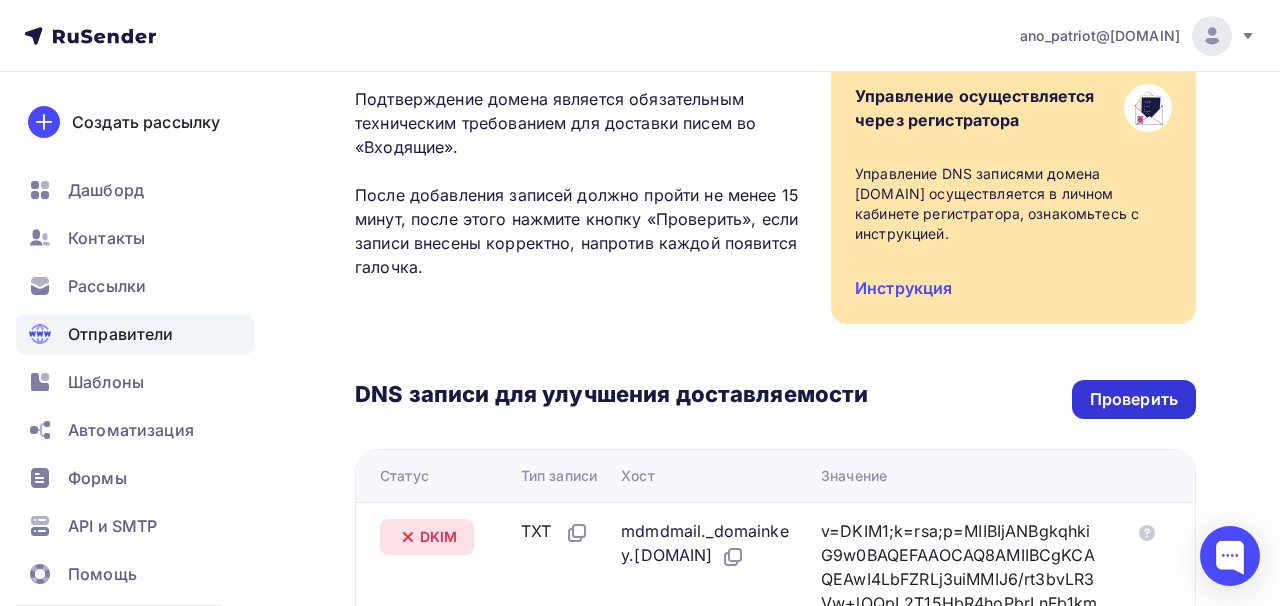 click on "Проверить" at bounding box center [1134, 399] 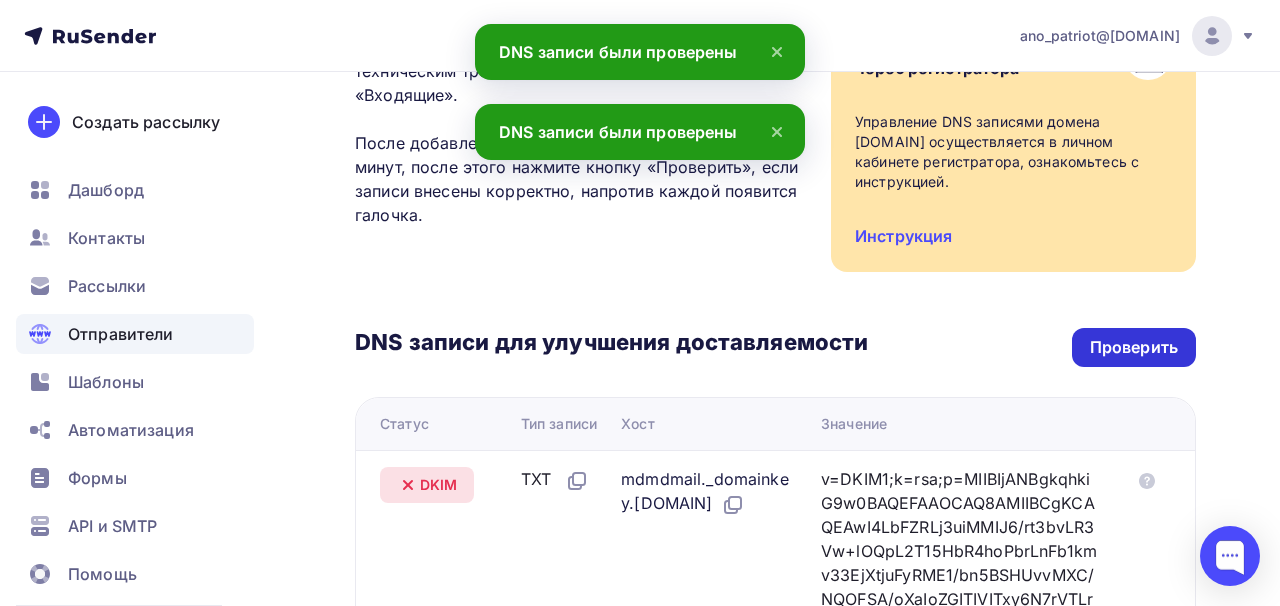 scroll, scrollTop: 0, scrollLeft: 0, axis: both 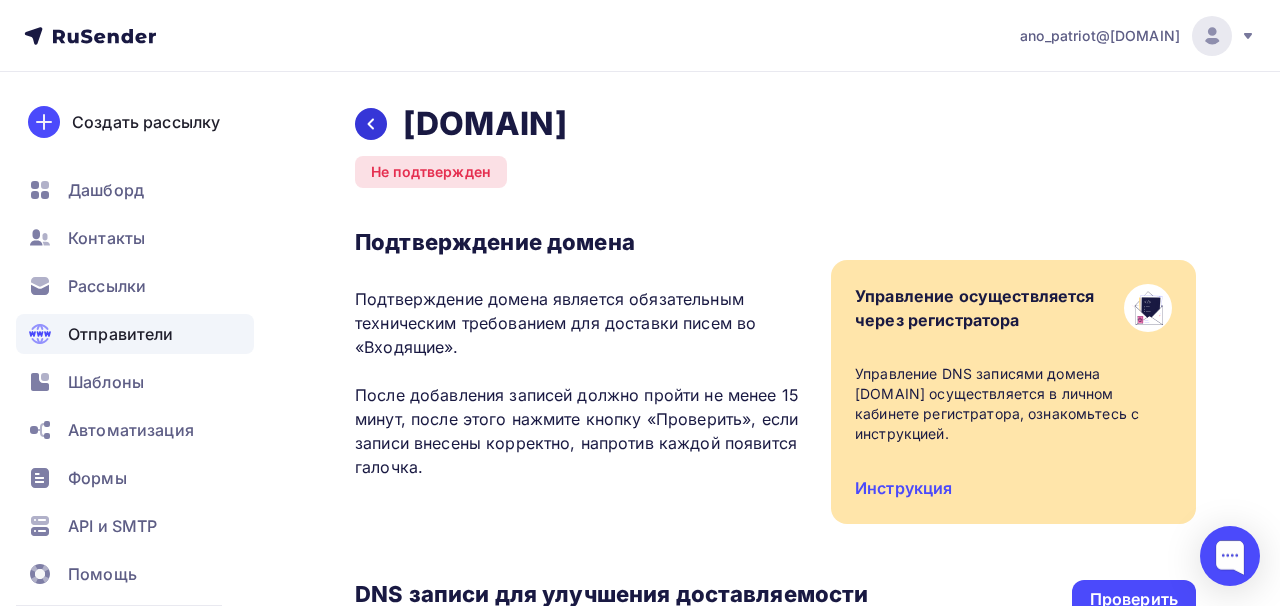 click at bounding box center (371, 124) 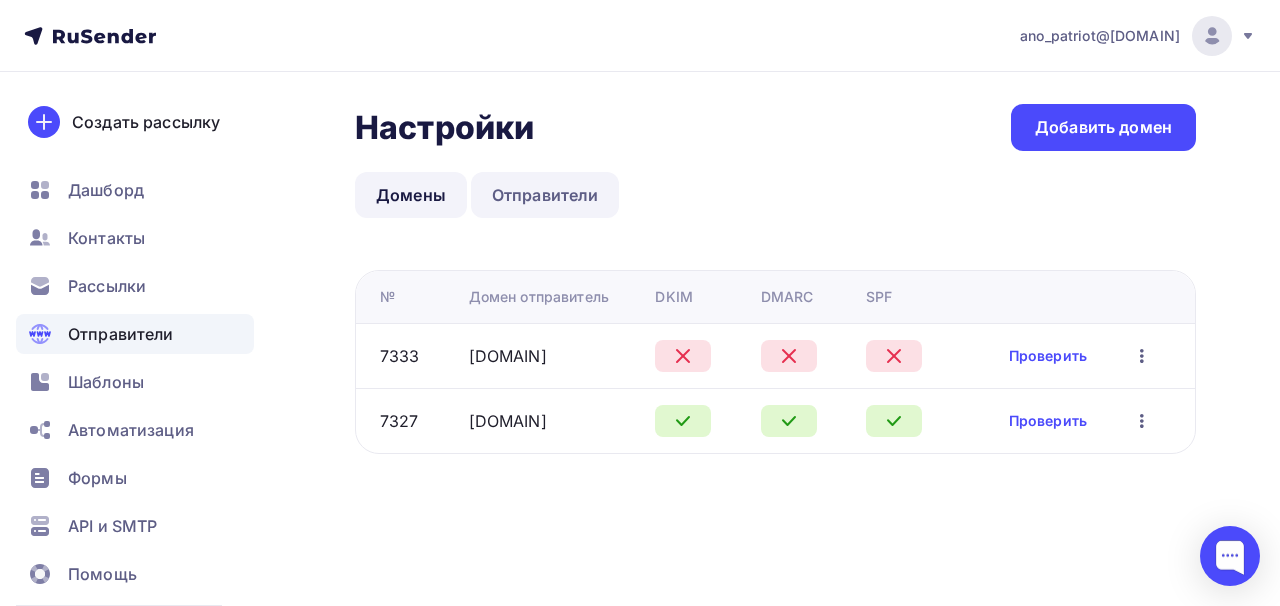 click on "Отправители" at bounding box center (545, 195) 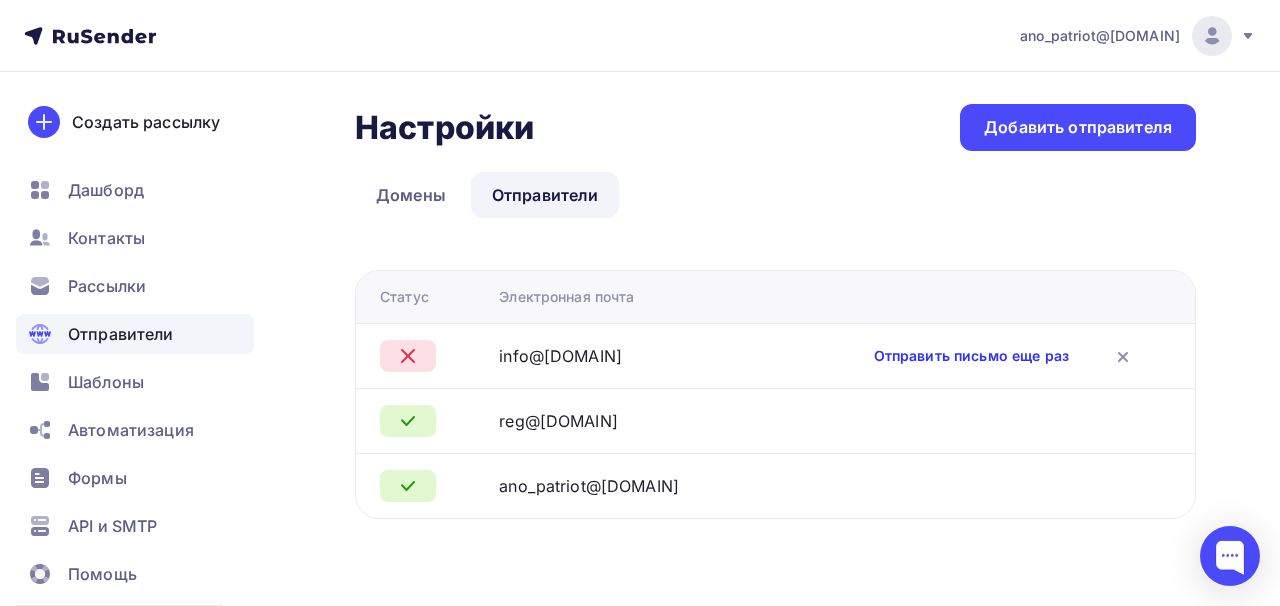 click on "Отправить письмо еще раз" at bounding box center (971, 356) 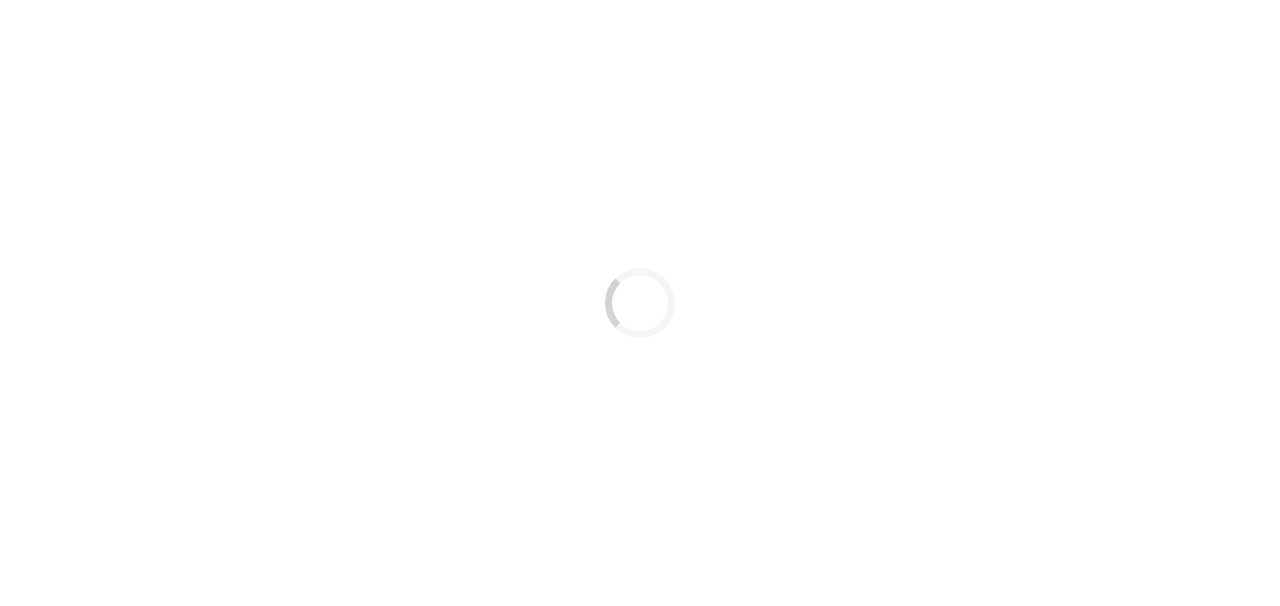 scroll, scrollTop: 0, scrollLeft: 0, axis: both 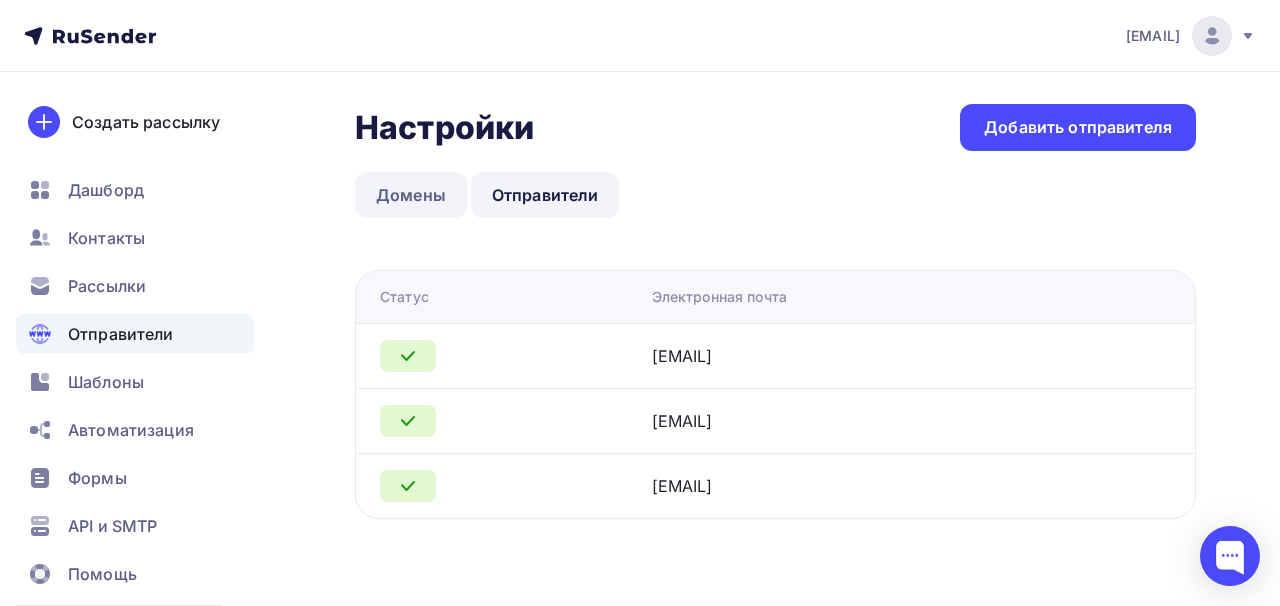 click on "Домены" at bounding box center (411, 195) 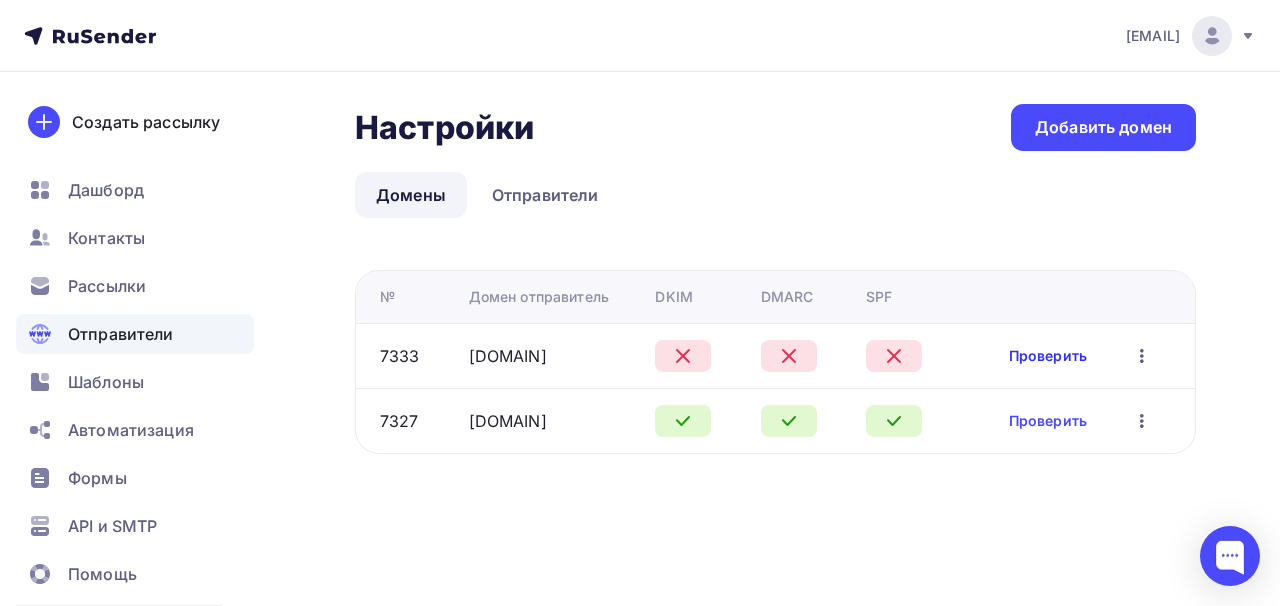 click on "Проверить" at bounding box center [1048, 356] 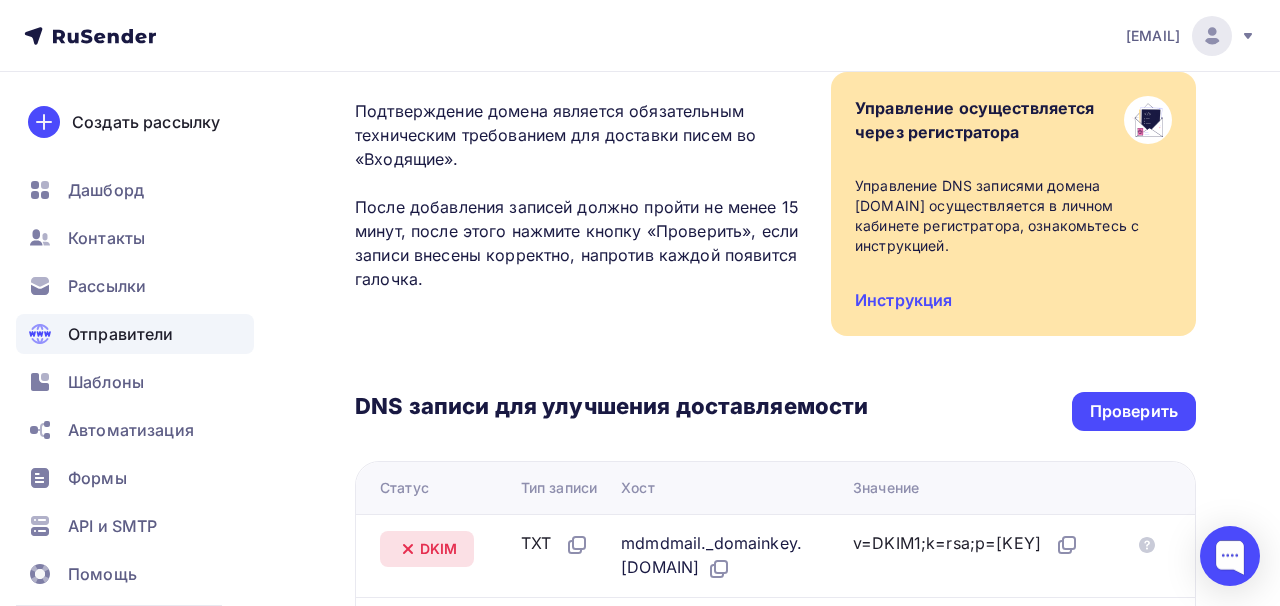 scroll, scrollTop: 237, scrollLeft: 0, axis: vertical 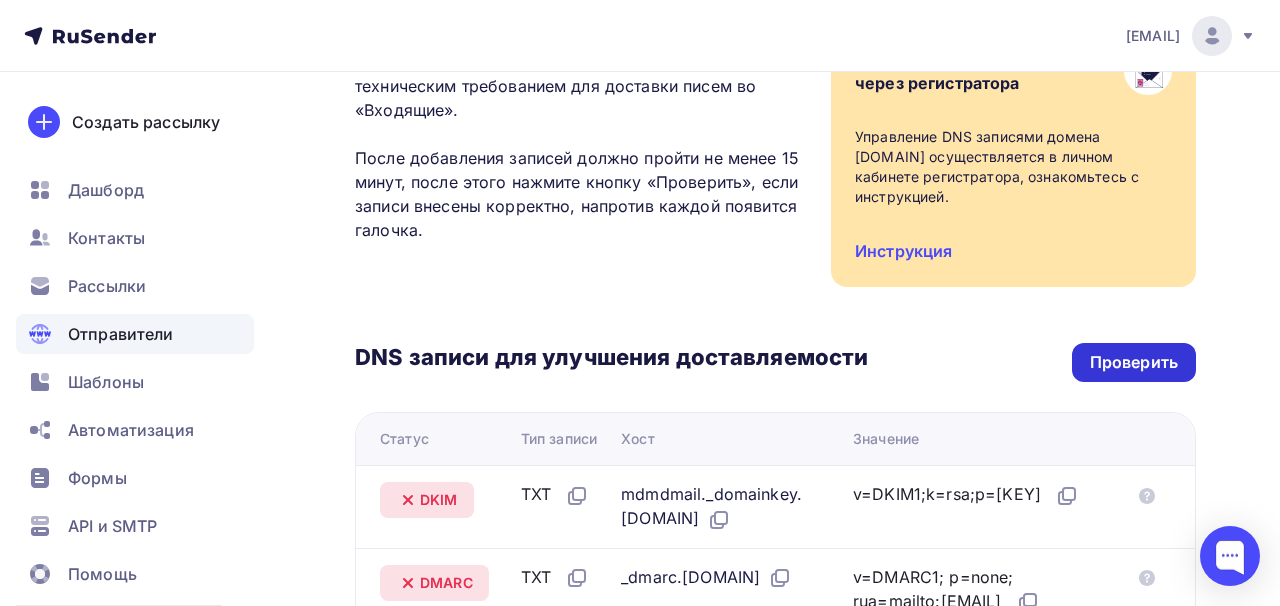 click on "Проверить" at bounding box center (1134, 362) 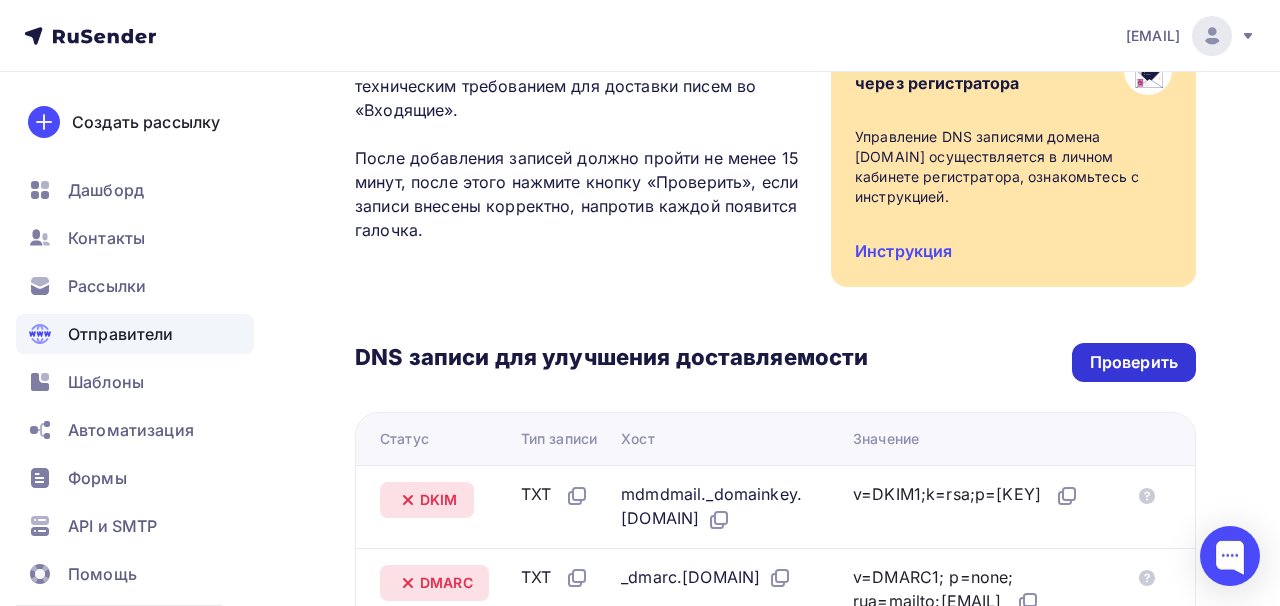 click on "Проверить" at bounding box center (1134, 362) 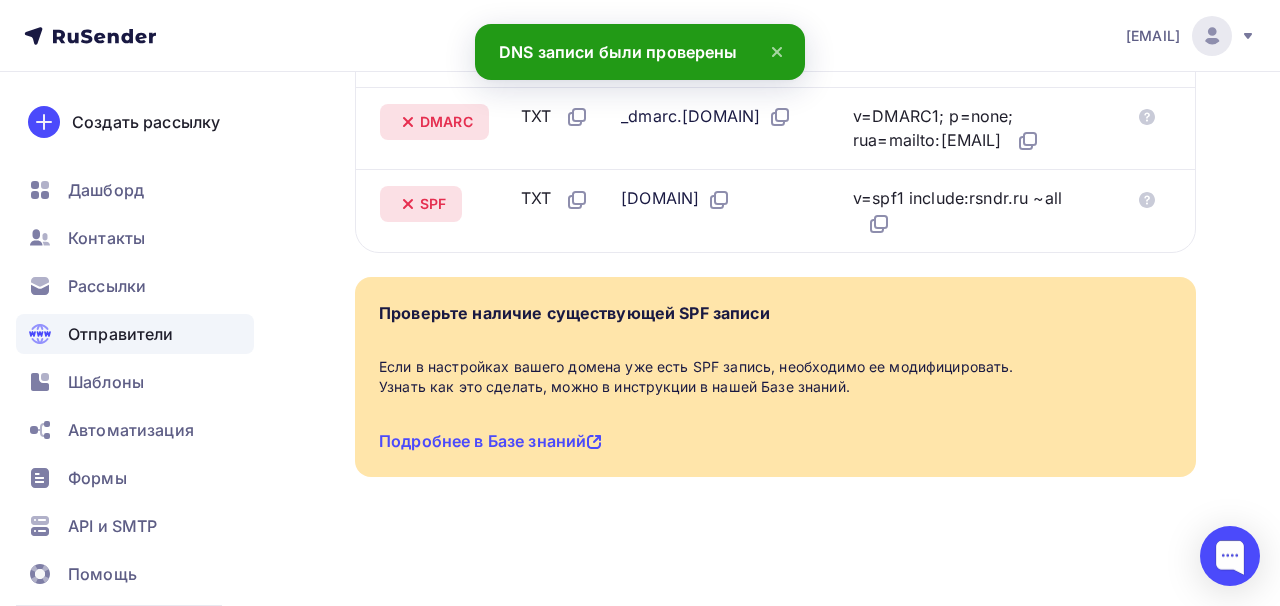 scroll, scrollTop: 797, scrollLeft: 0, axis: vertical 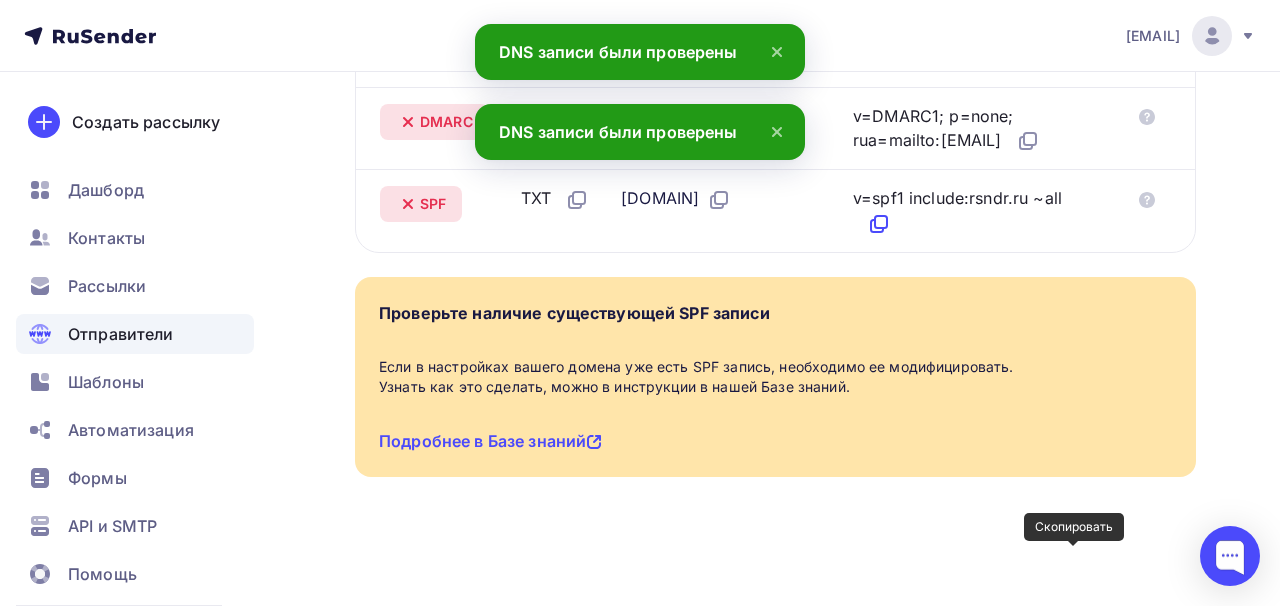 click at bounding box center [879, 224] 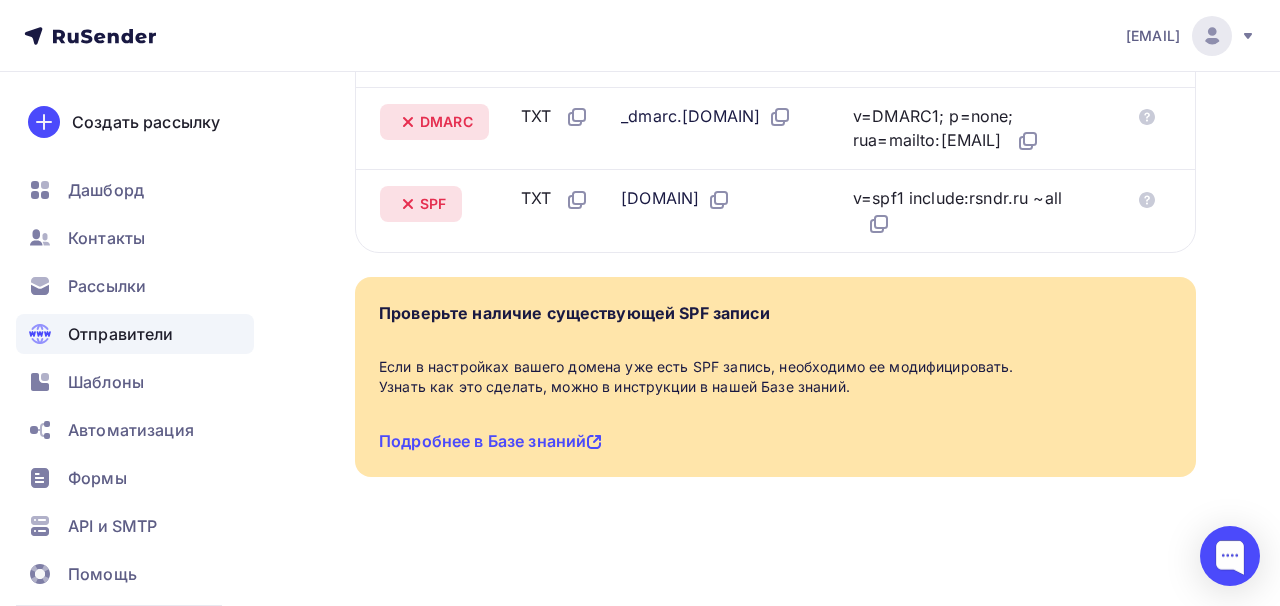 scroll, scrollTop: 711, scrollLeft: 0, axis: vertical 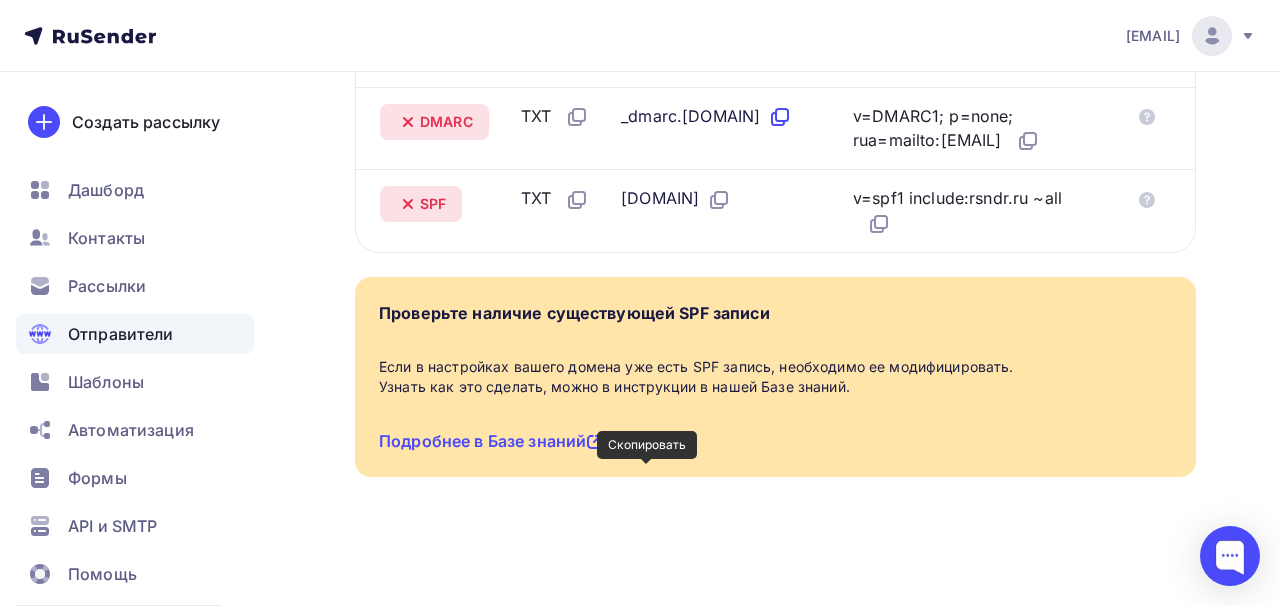 click at bounding box center (780, 117) 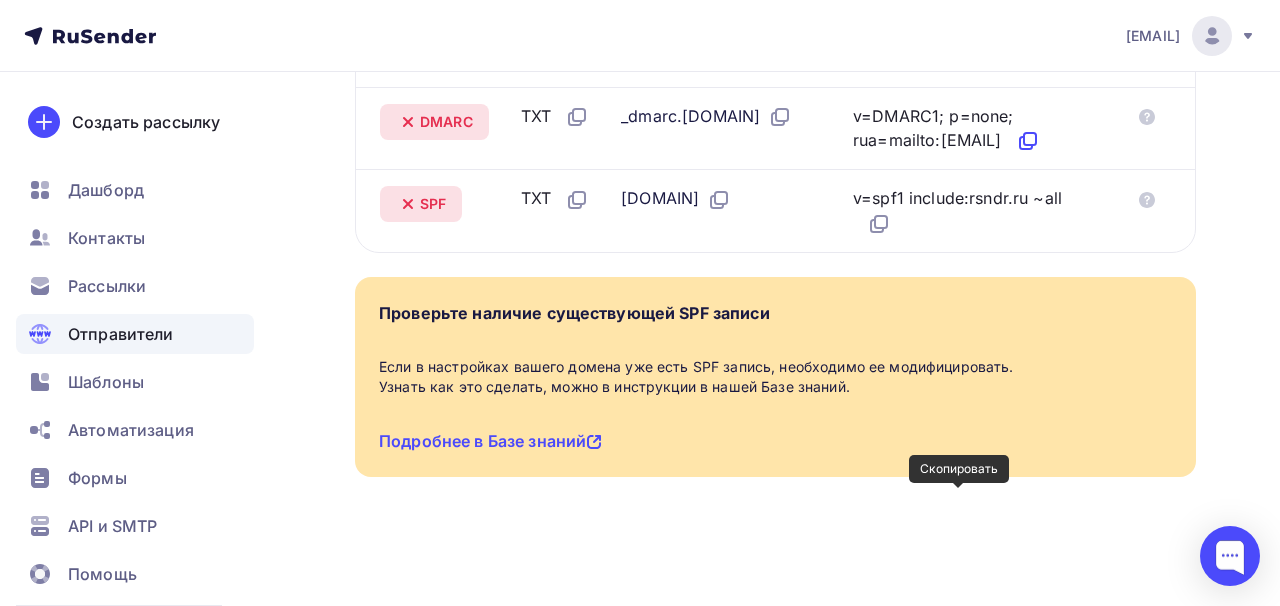 click at bounding box center [1028, 141] 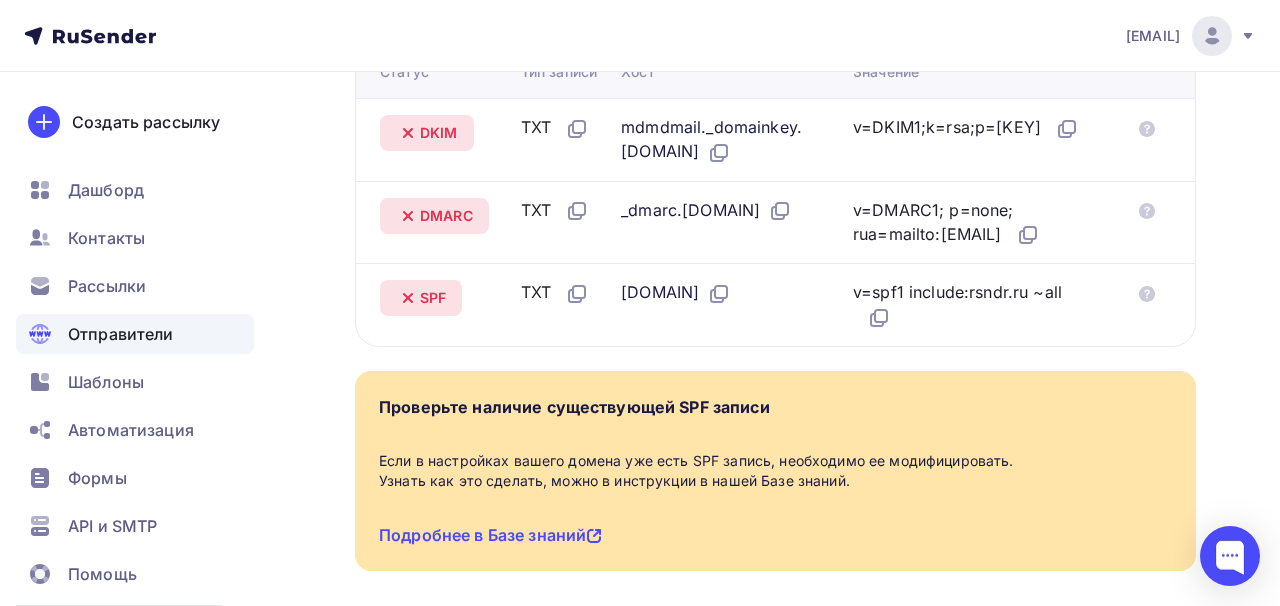 scroll, scrollTop: 594, scrollLeft: 0, axis: vertical 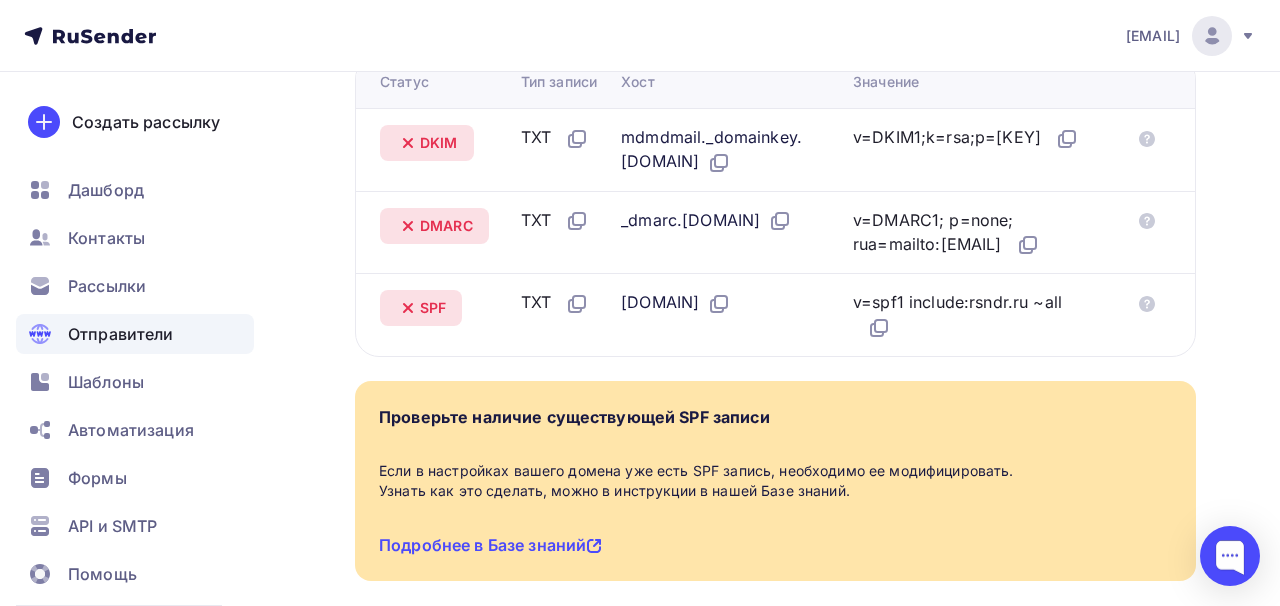 click on "mdmdmail._domainkey.[DOMAIN]" at bounding box center [555, 138] 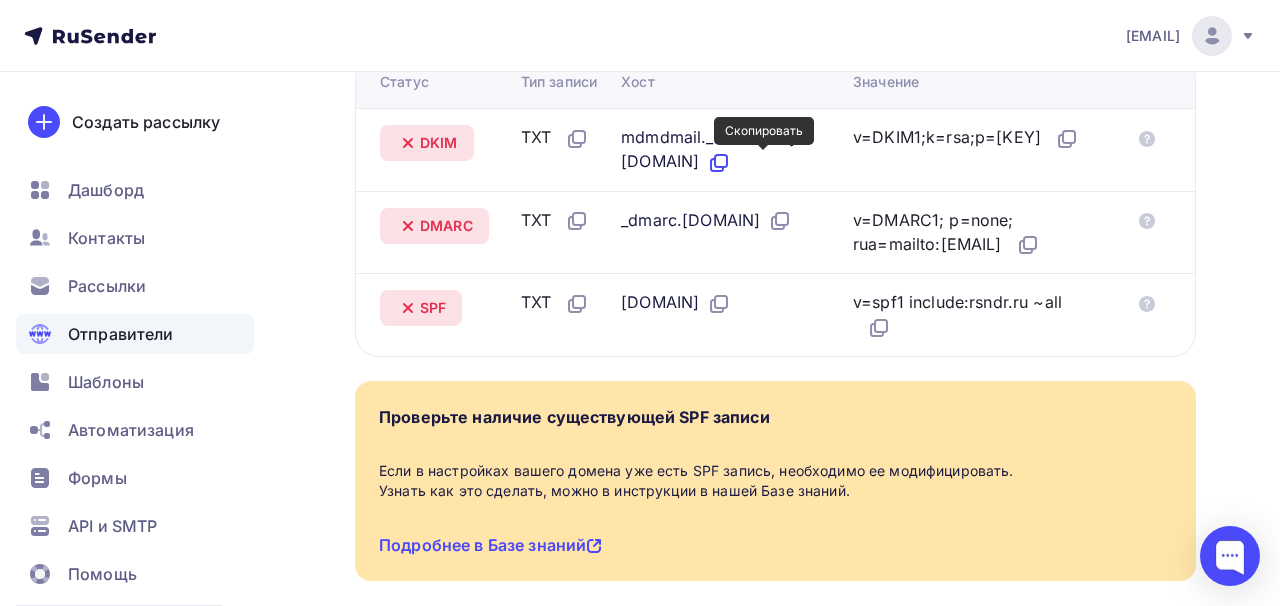 click at bounding box center [719, 163] 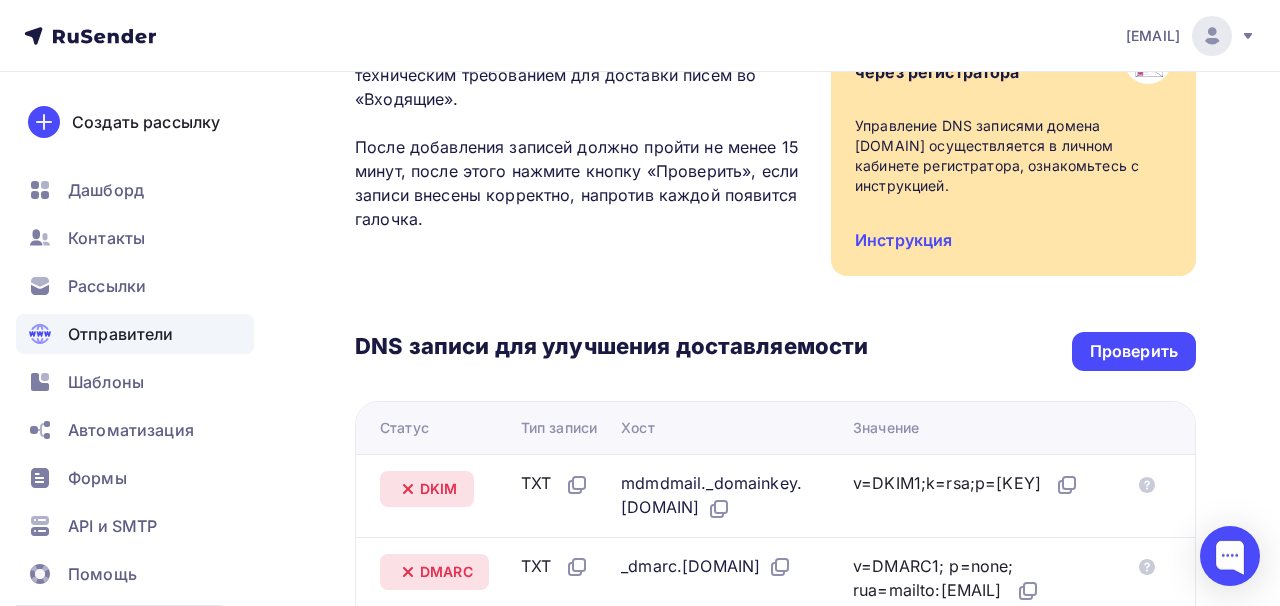 scroll, scrollTop: 206, scrollLeft: 0, axis: vertical 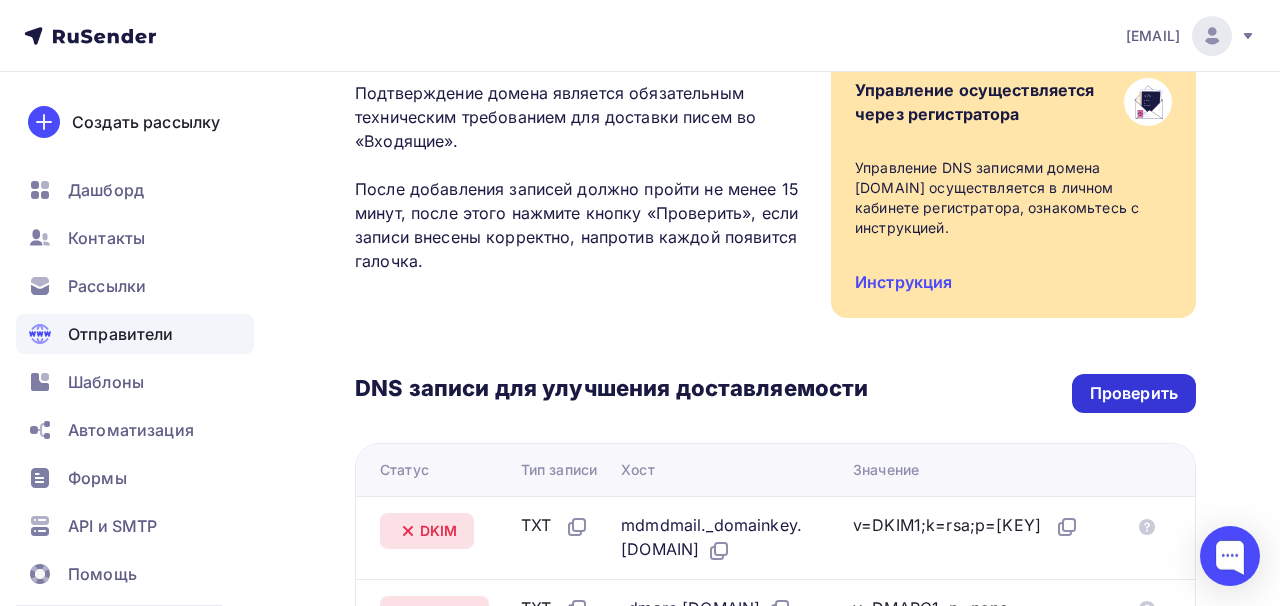 click on "Проверить" at bounding box center [1134, 393] 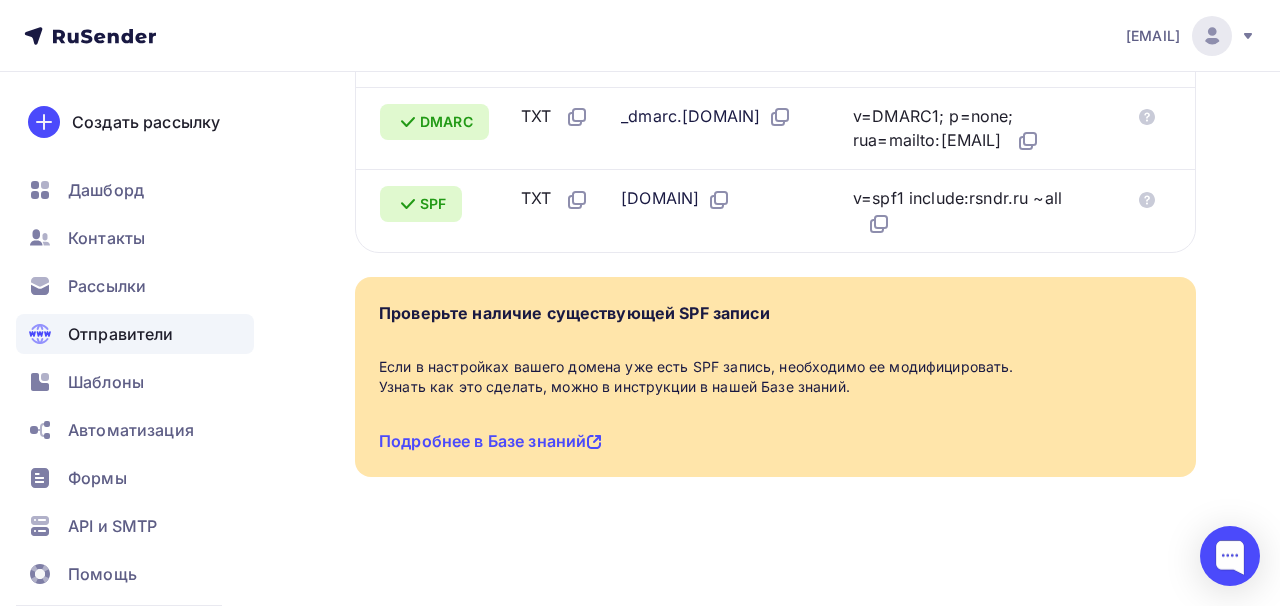 scroll, scrollTop: 738, scrollLeft: 0, axis: vertical 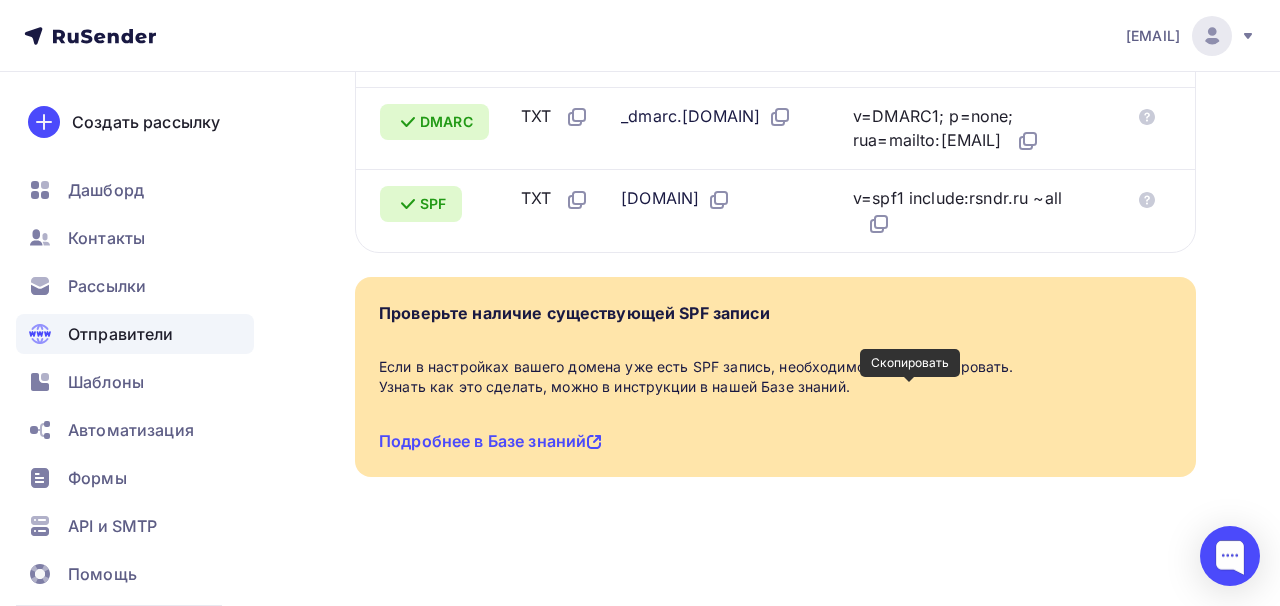 click at bounding box center (1065, 37) 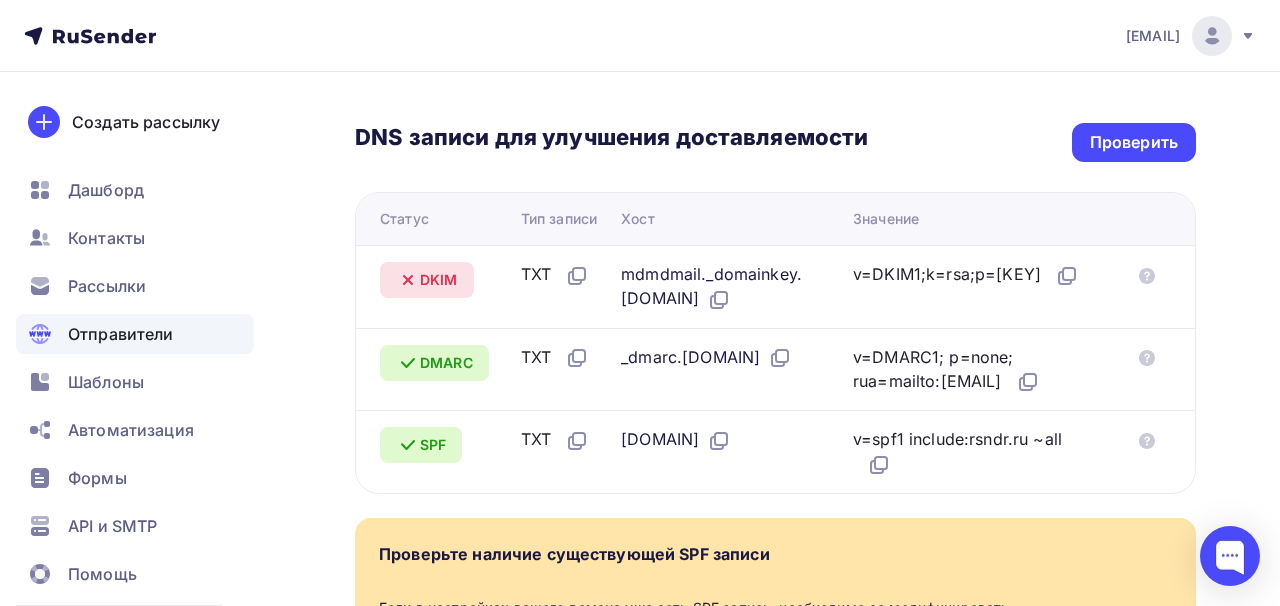 scroll, scrollTop: 420, scrollLeft: 0, axis: vertical 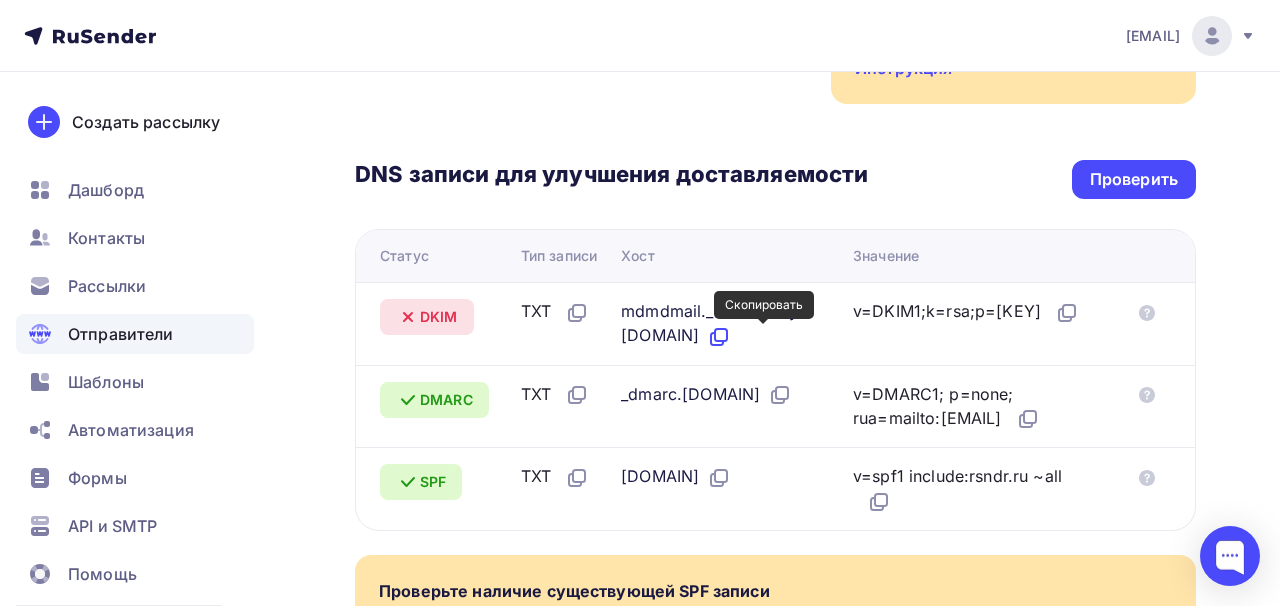 click at bounding box center (719, 337) 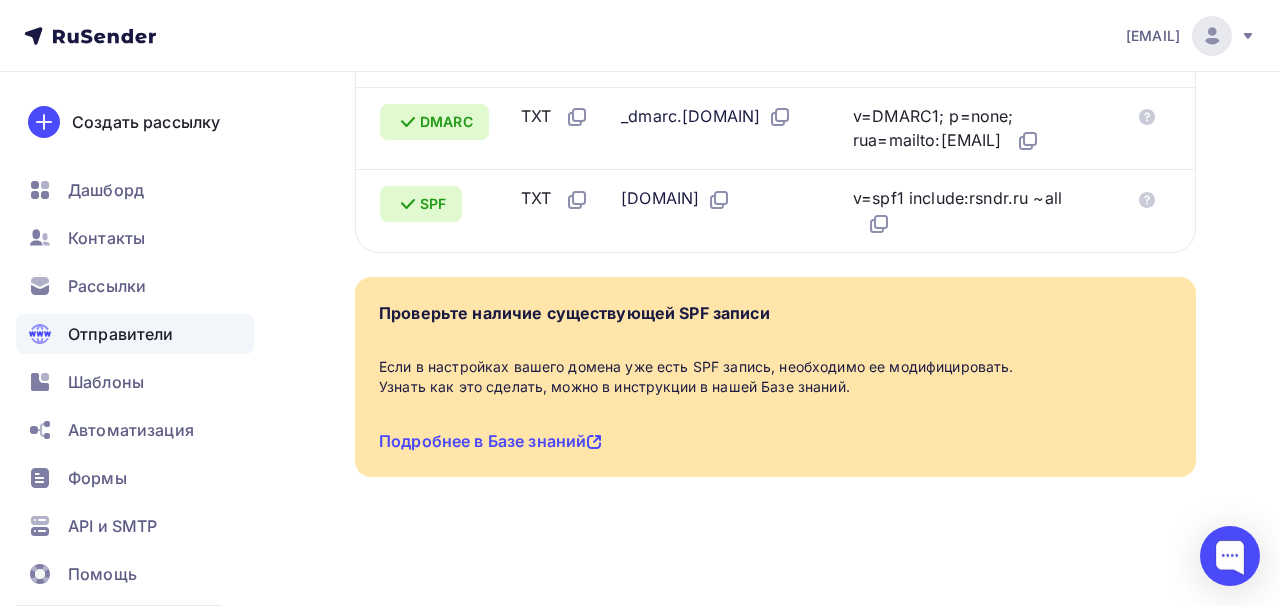 scroll, scrollTop: 835, scrollLeft: 0, axis: vertical 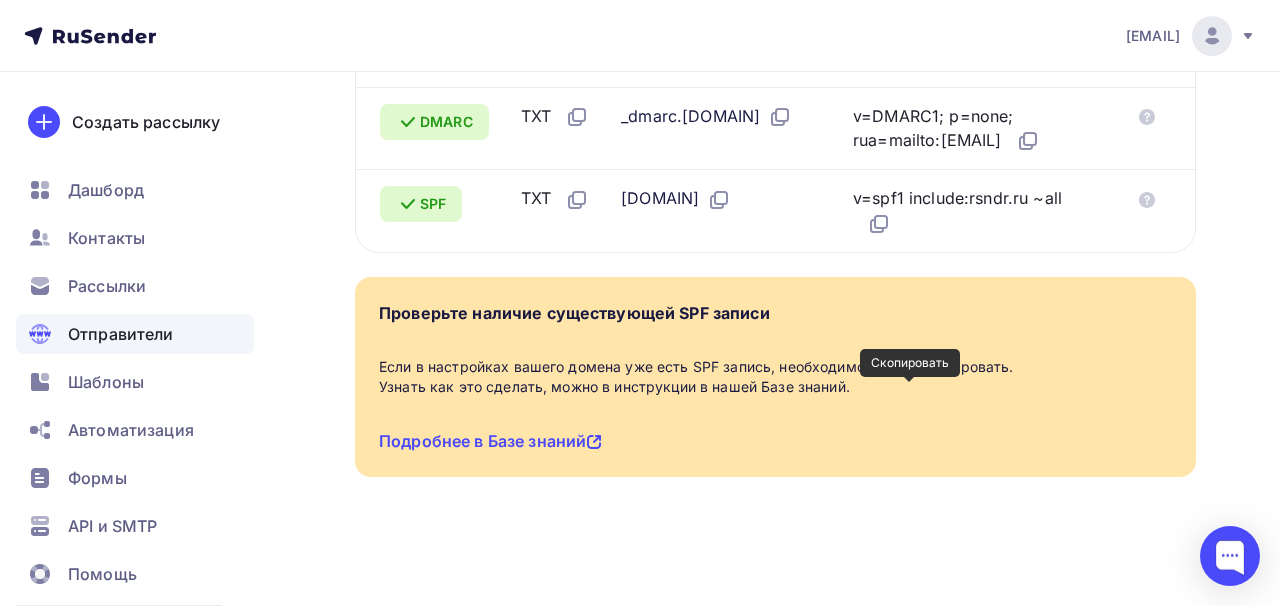 click at bounding box center (1069, 33) 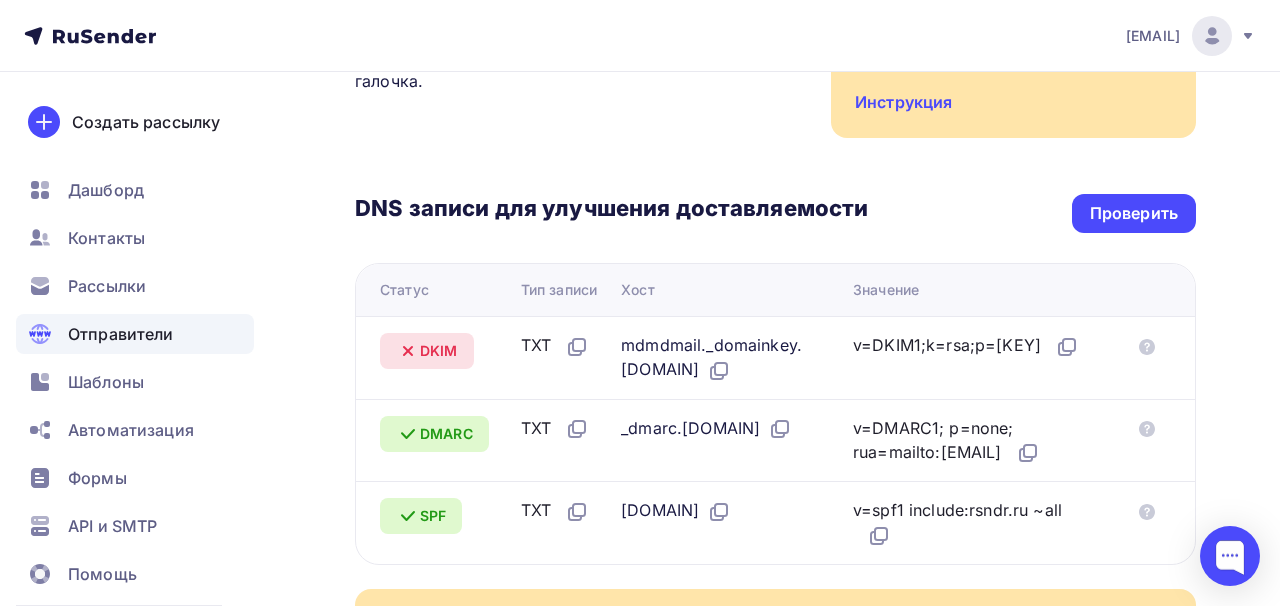 scroll, scrollTop: 274, scrollLeft: 0, axis: vertical 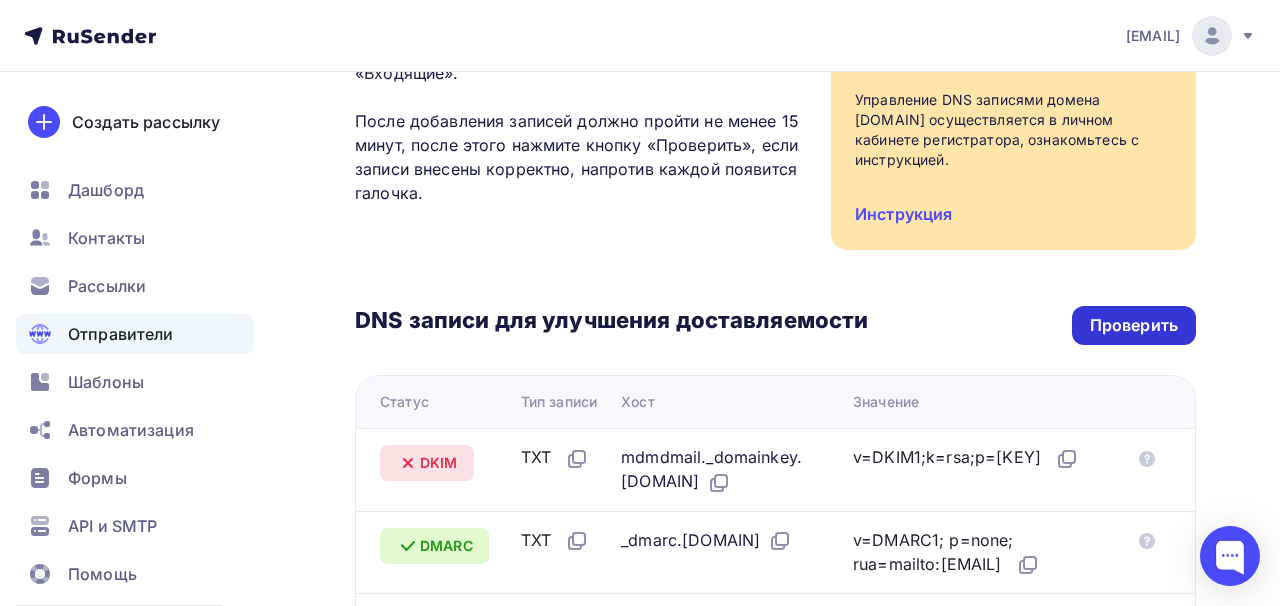 click on "Проверить" at bounding box center (1134, 325) 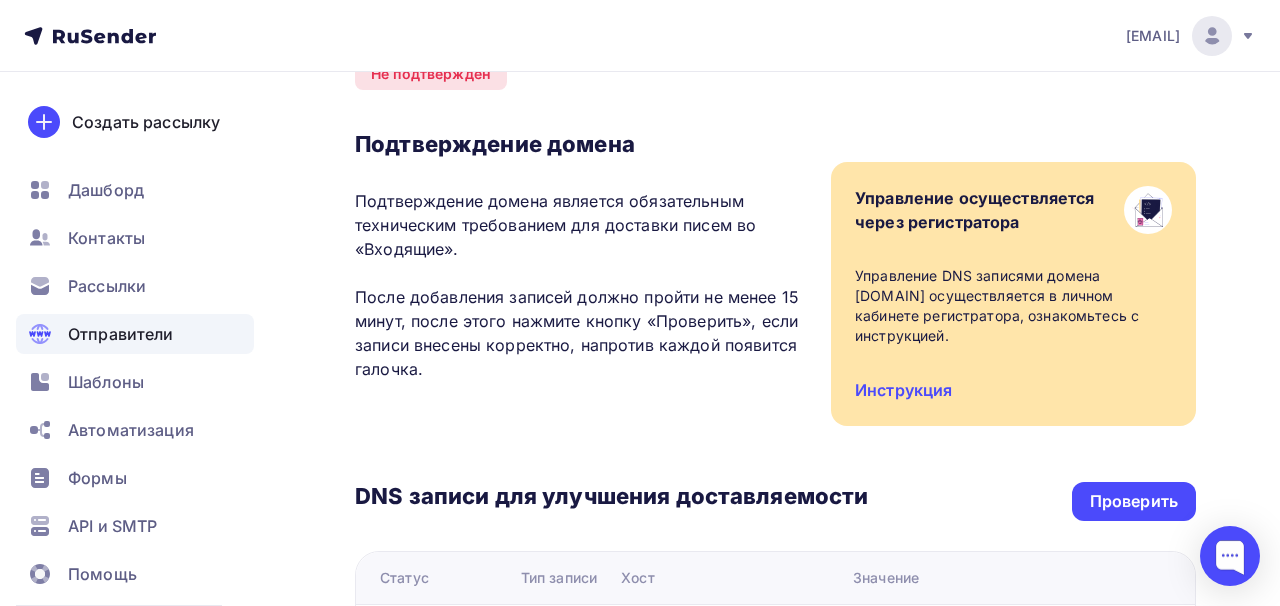 scroll, scrollTop: 196, scrollLeft: 0, axis: vertical 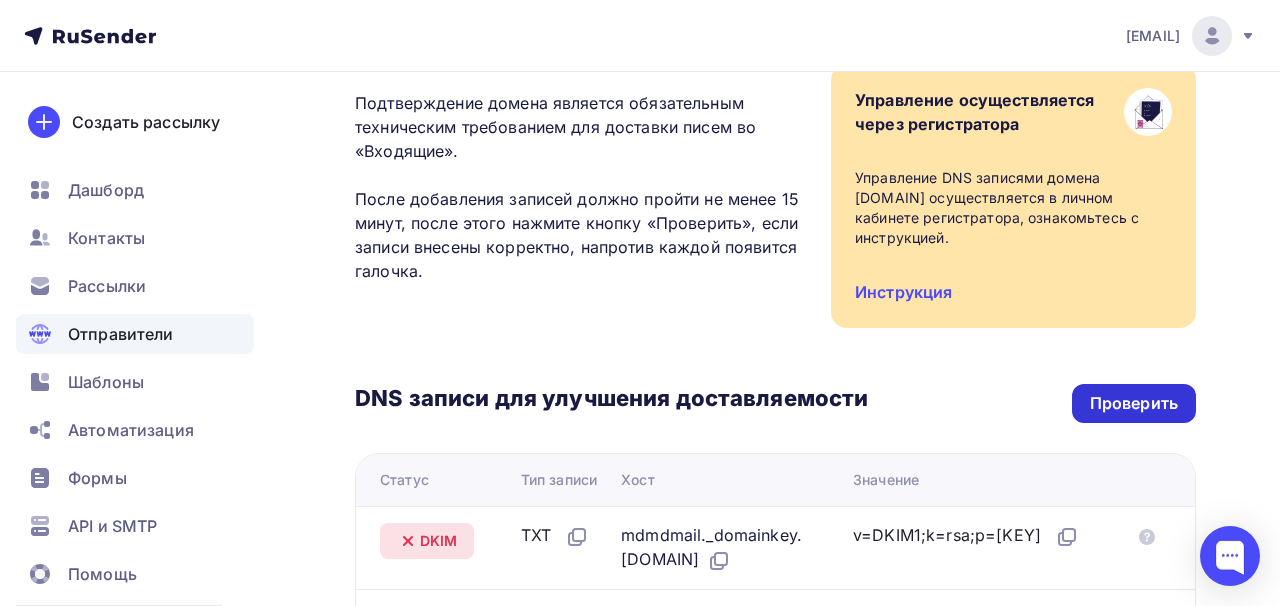 click on "Проверить" at bounding box center [1134, 403] 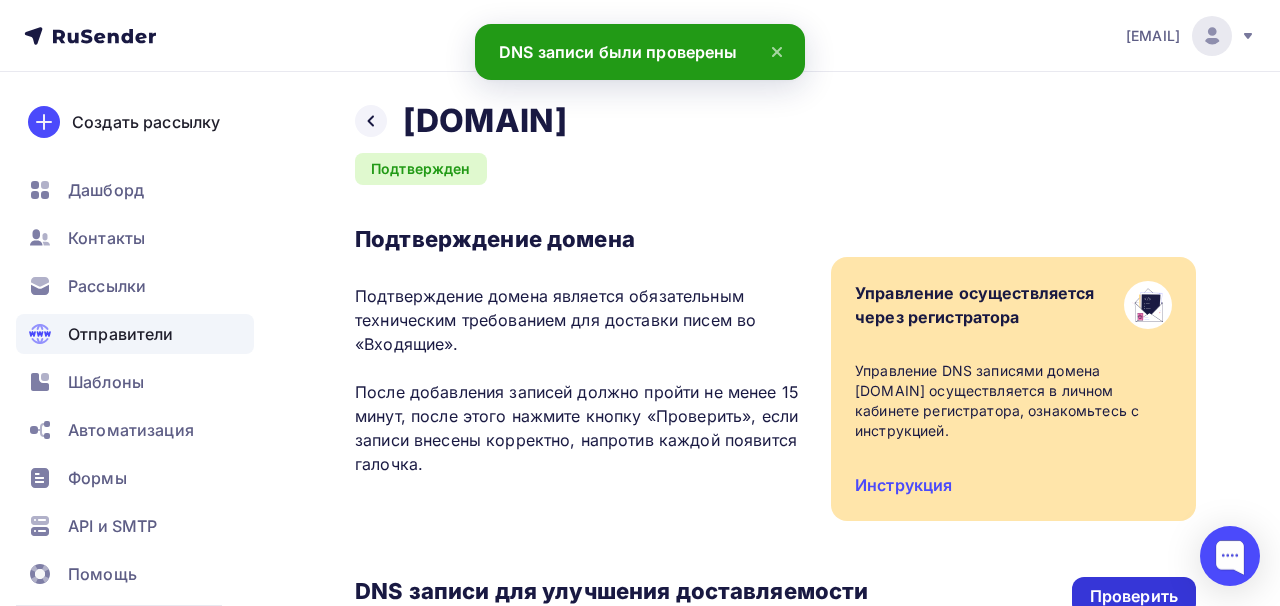scroll, scrollTop: 0, scrollLeft: 0, axis: both 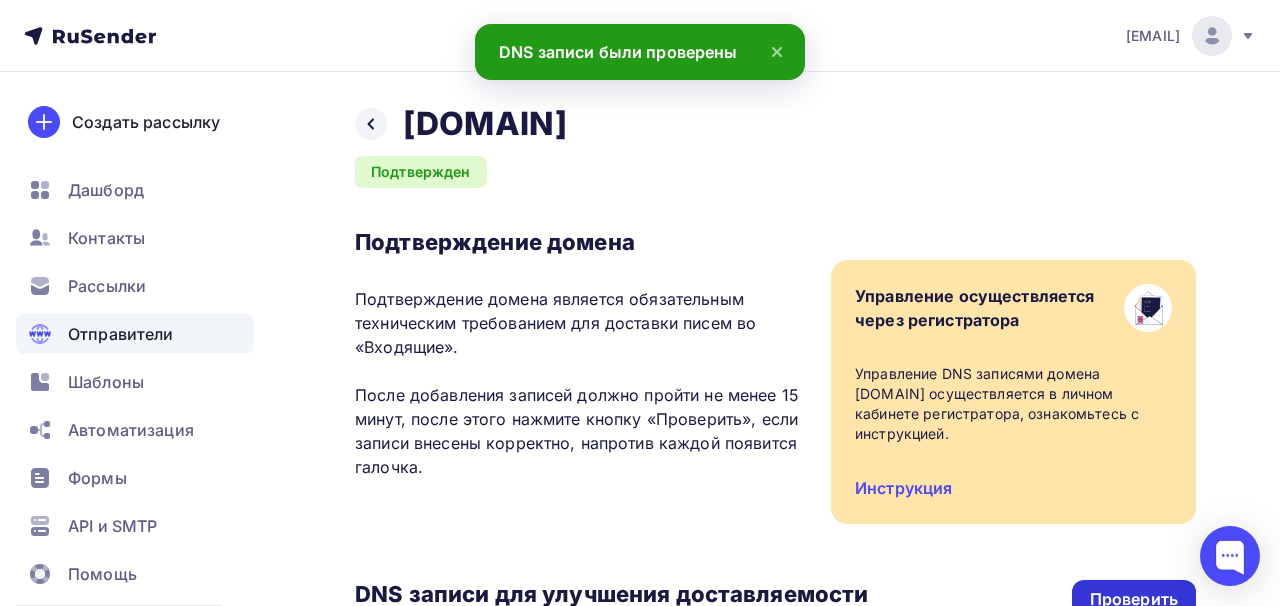 click on "Проверить" at bounding box center [1134, 599] 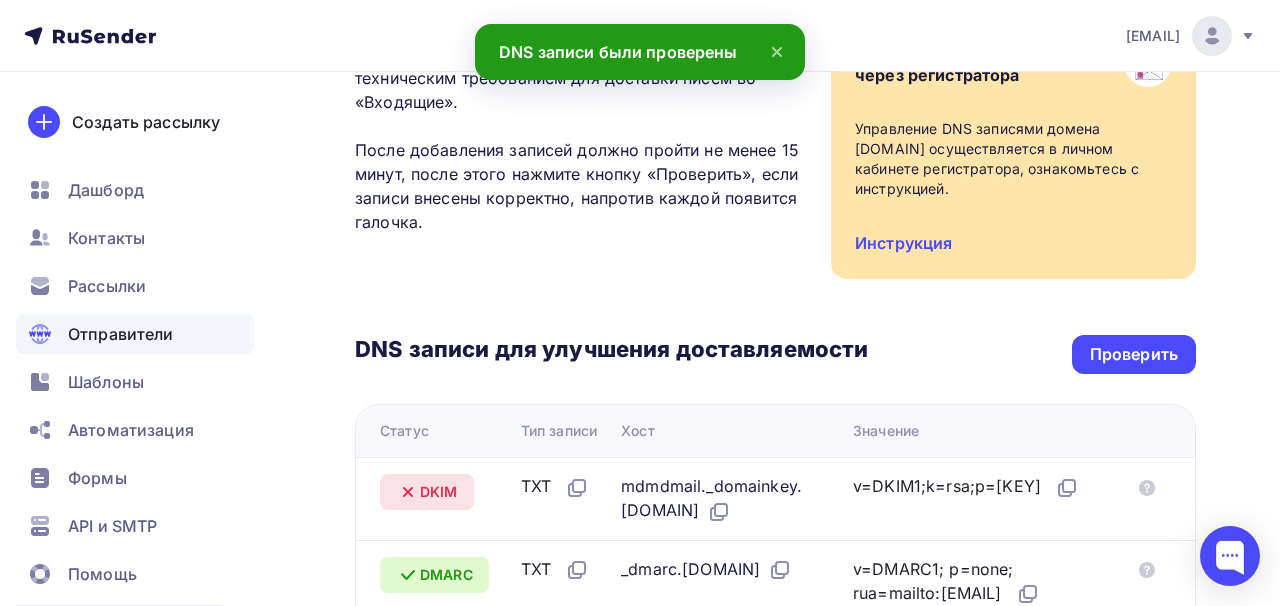 scroll, scrollTop: 262, scrollLeft: 0, axis: vertical 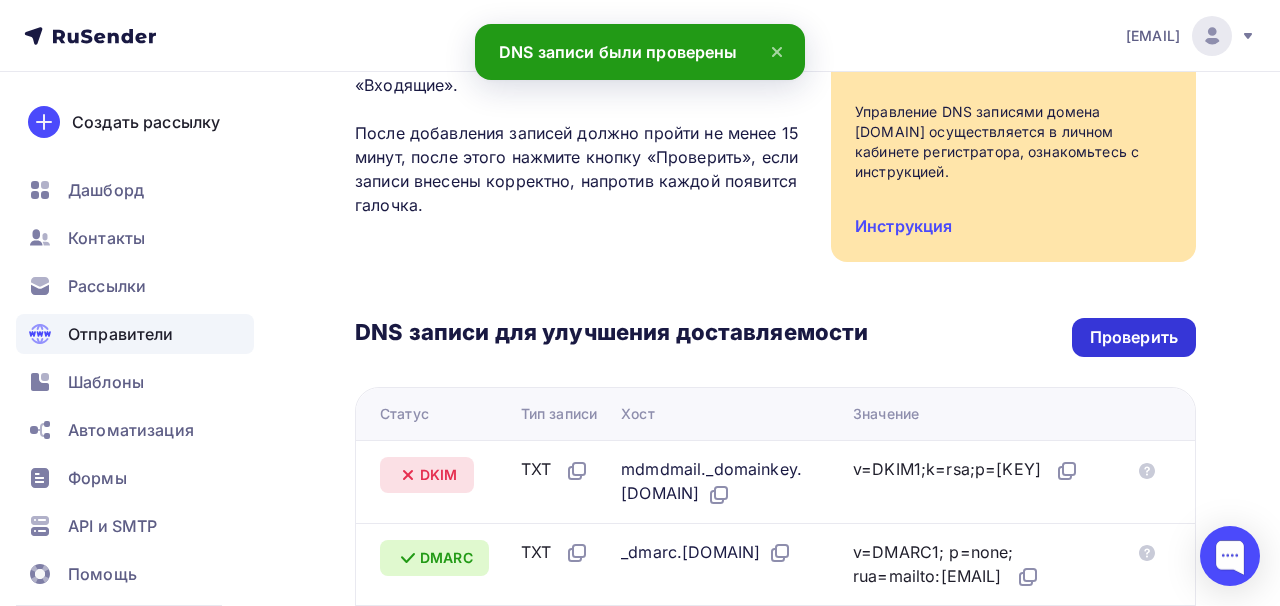 click on "Проверить" at bounding box center (1134, 337) 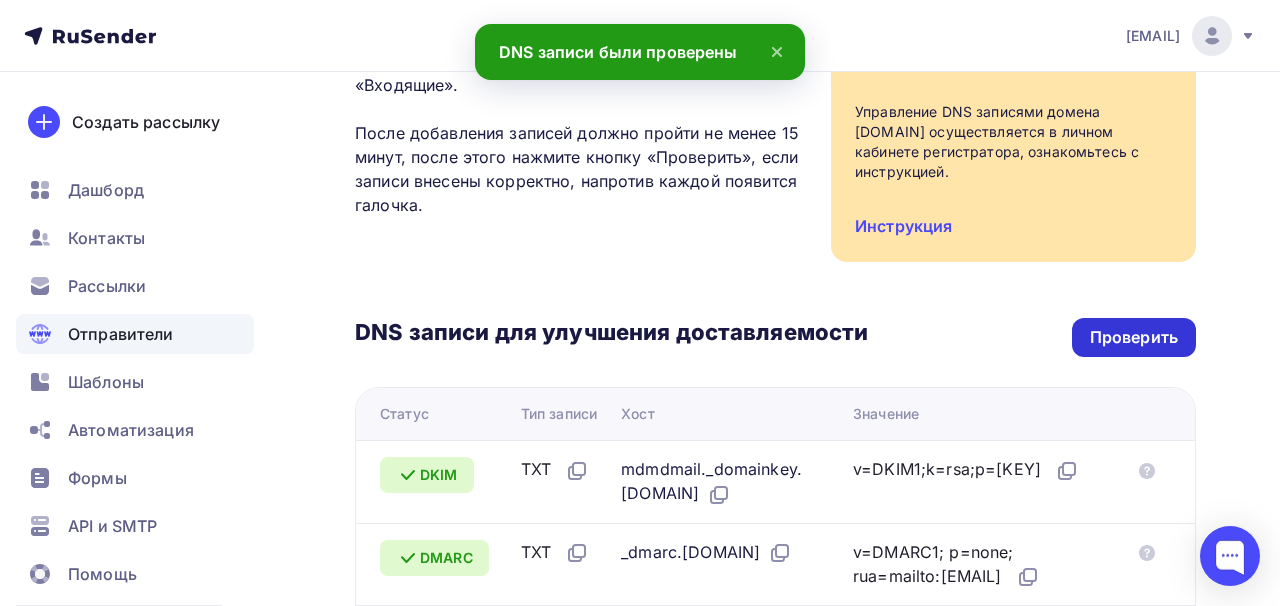 click on "Проверить" at bounding box center (1134, 337) 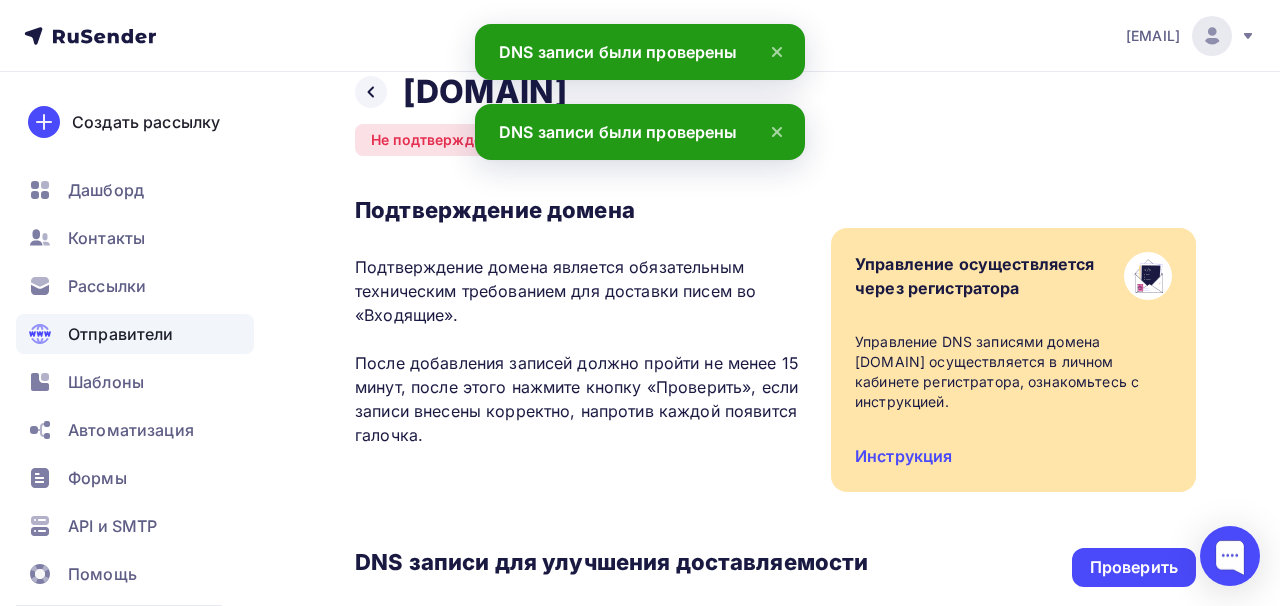 scroll, scrollTop: 0, scrollLeft: 0, axis: both 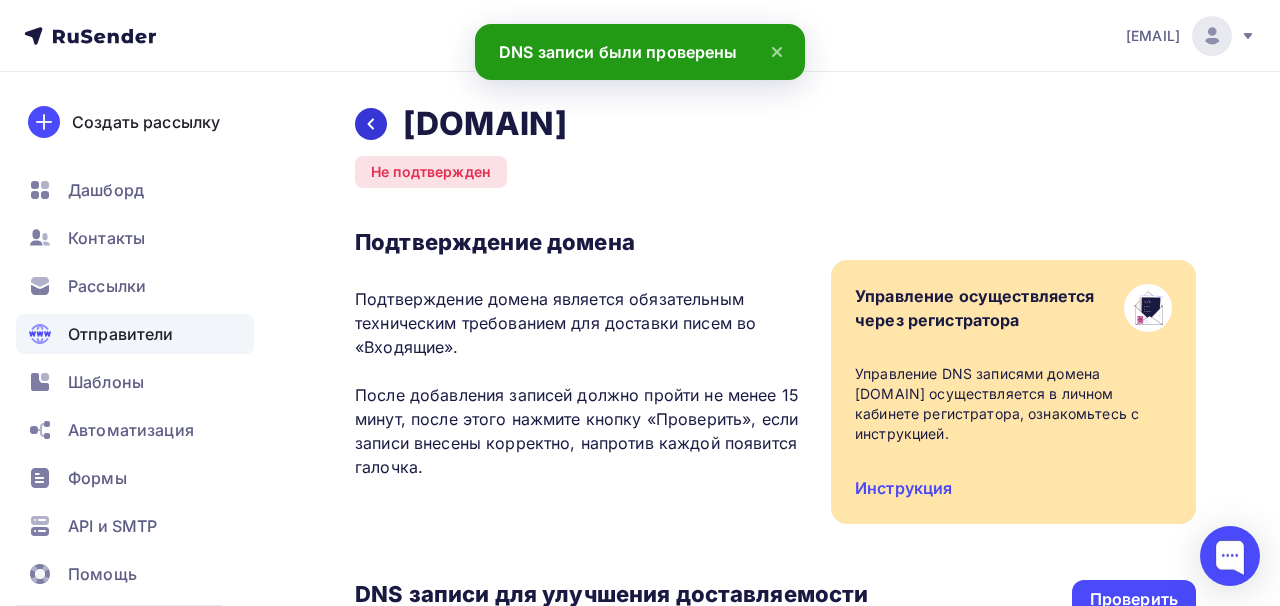 click at bounding box center [371, 124] 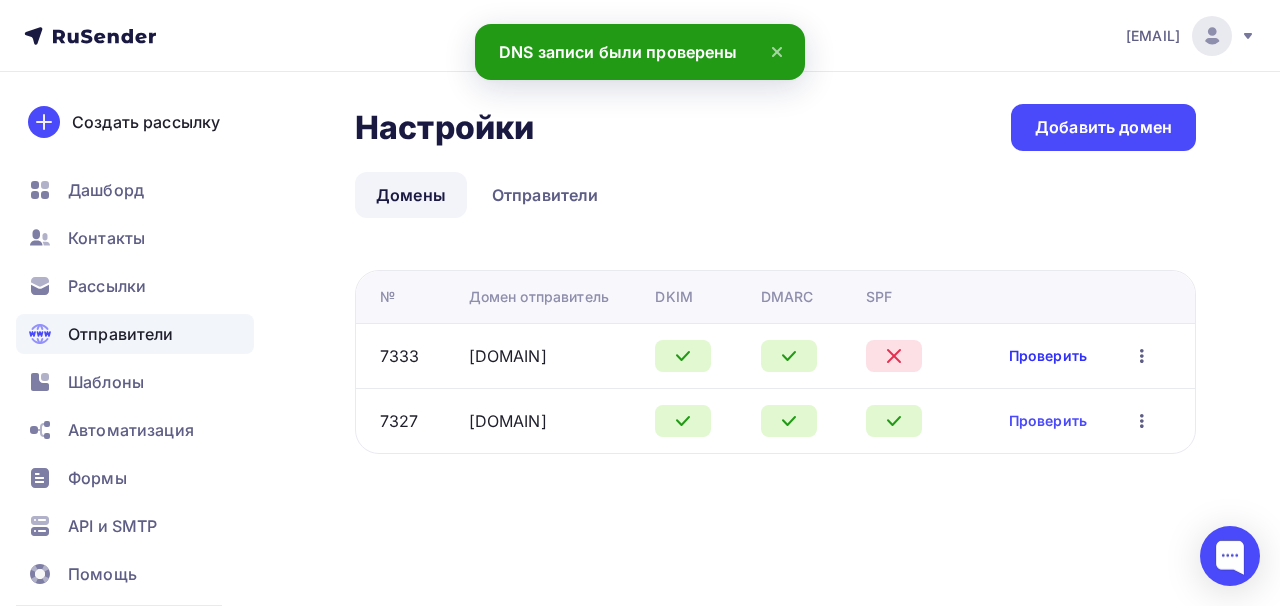 click on "Проверить" at bounding box center (1048, 356) 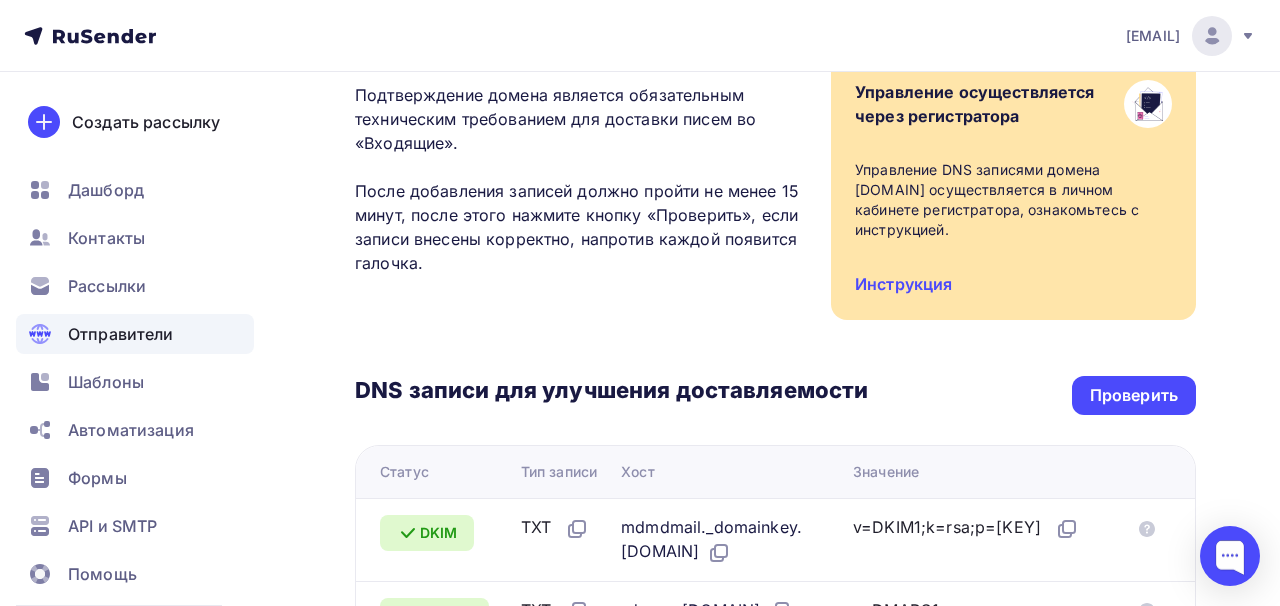 scroll, scrollTop: 280, scrollLeft: 0, axis: vertical 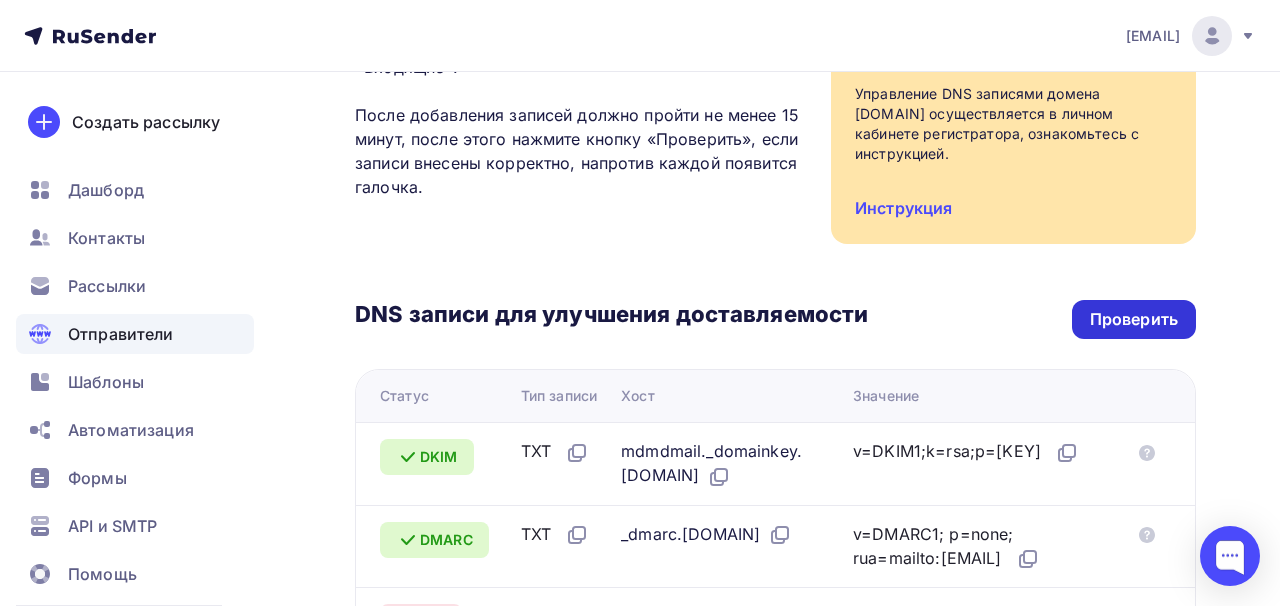 click on "Проверить" at bounding box center (1134, 319) 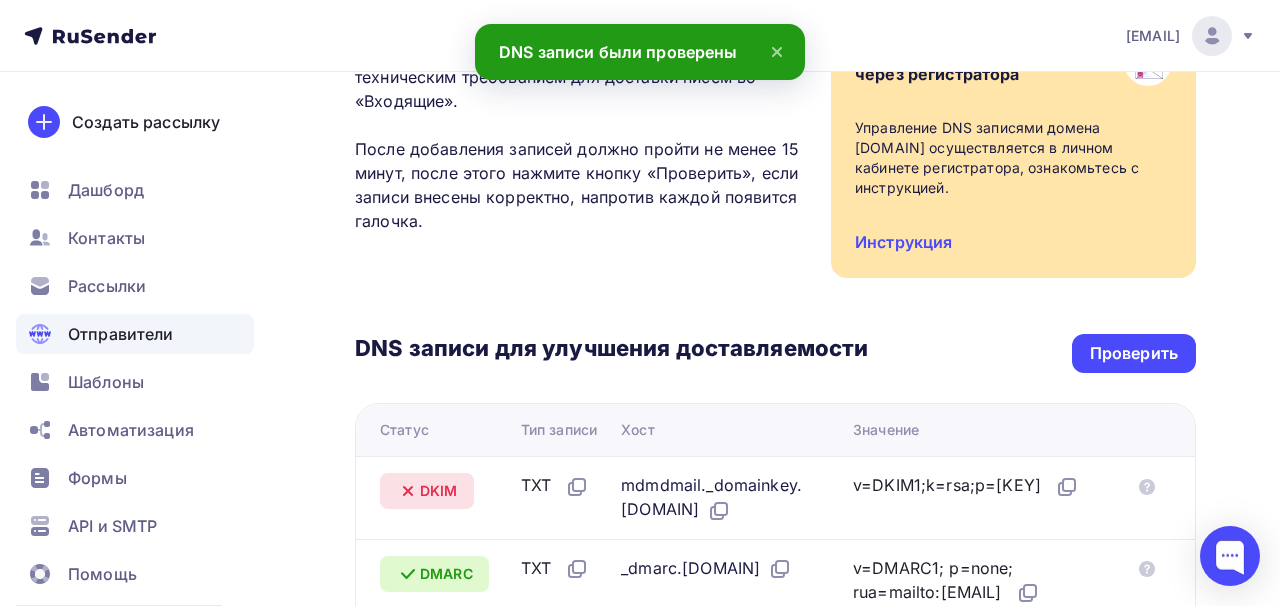 scroll, scrollTop: 248, scrollLeft: 0, axis: vertical 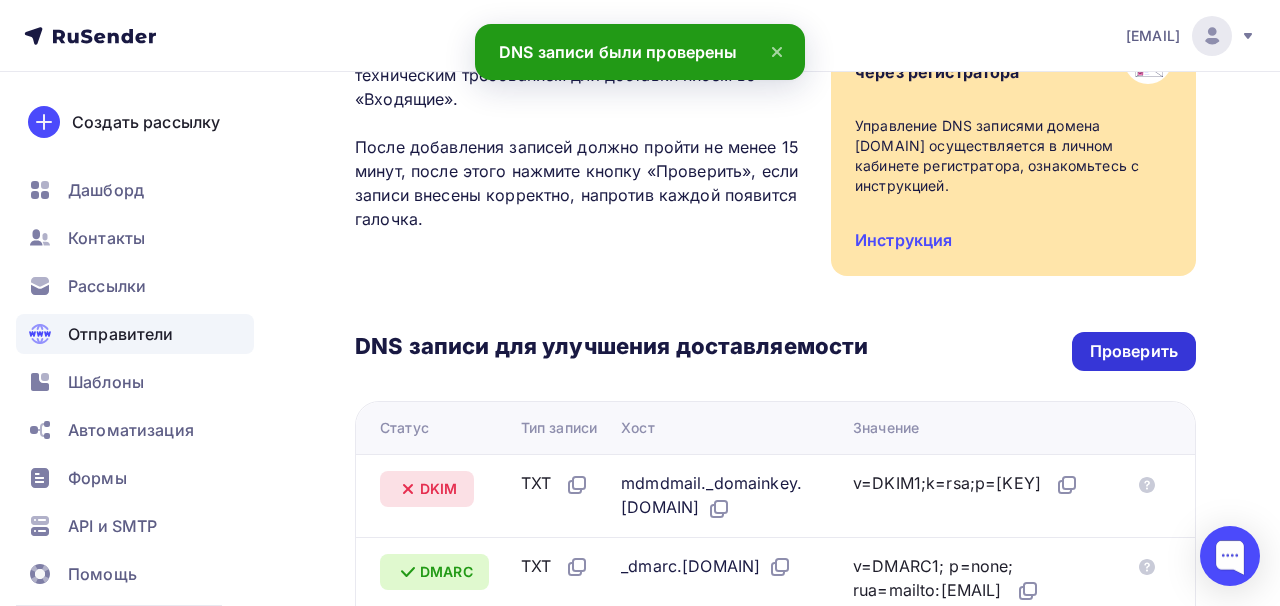 click on "Проверить" at bounding box center [1134, 351] 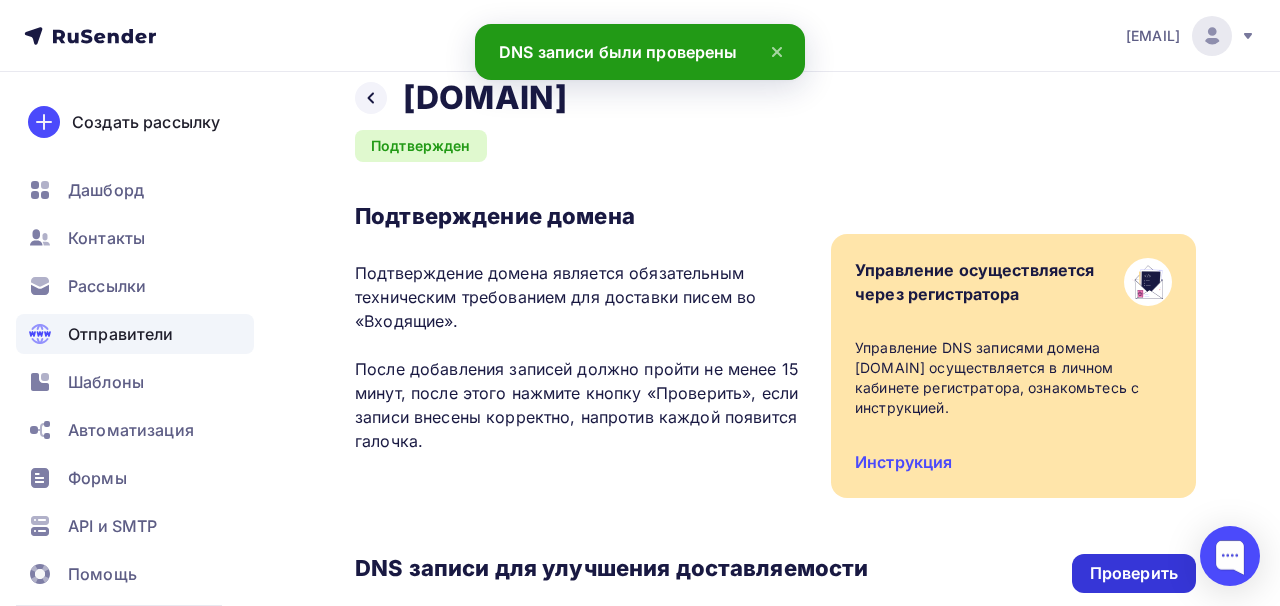 scroll, scrollTop: 0, scrollLeft: 0, axis: both 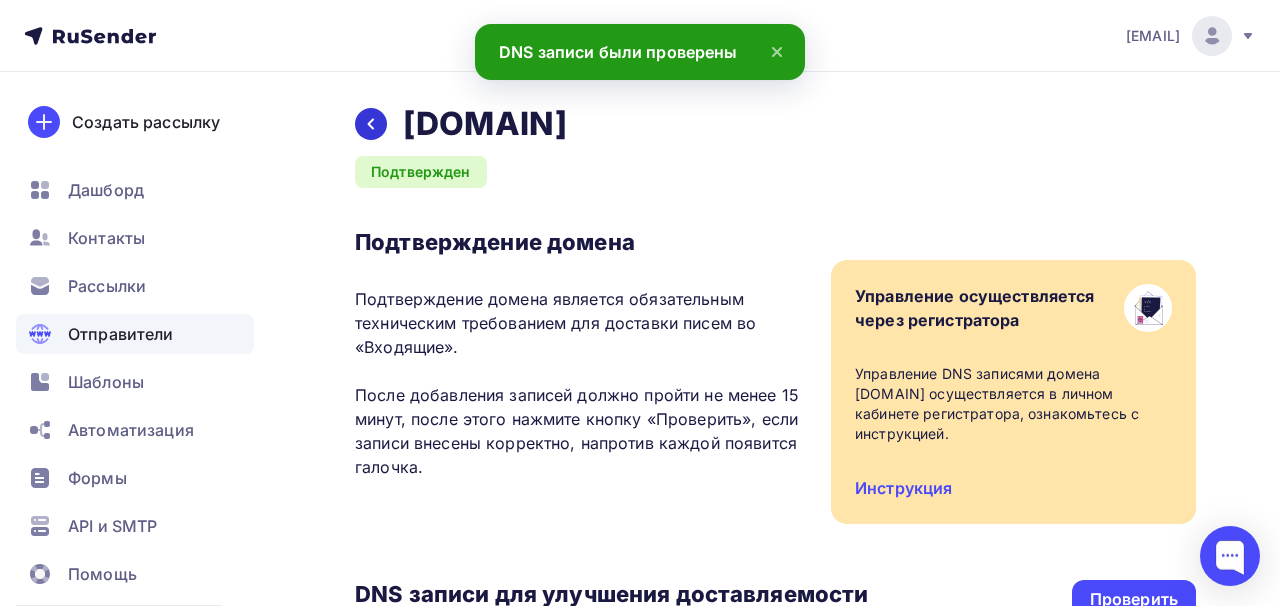 click at bounding box center [371, 124] 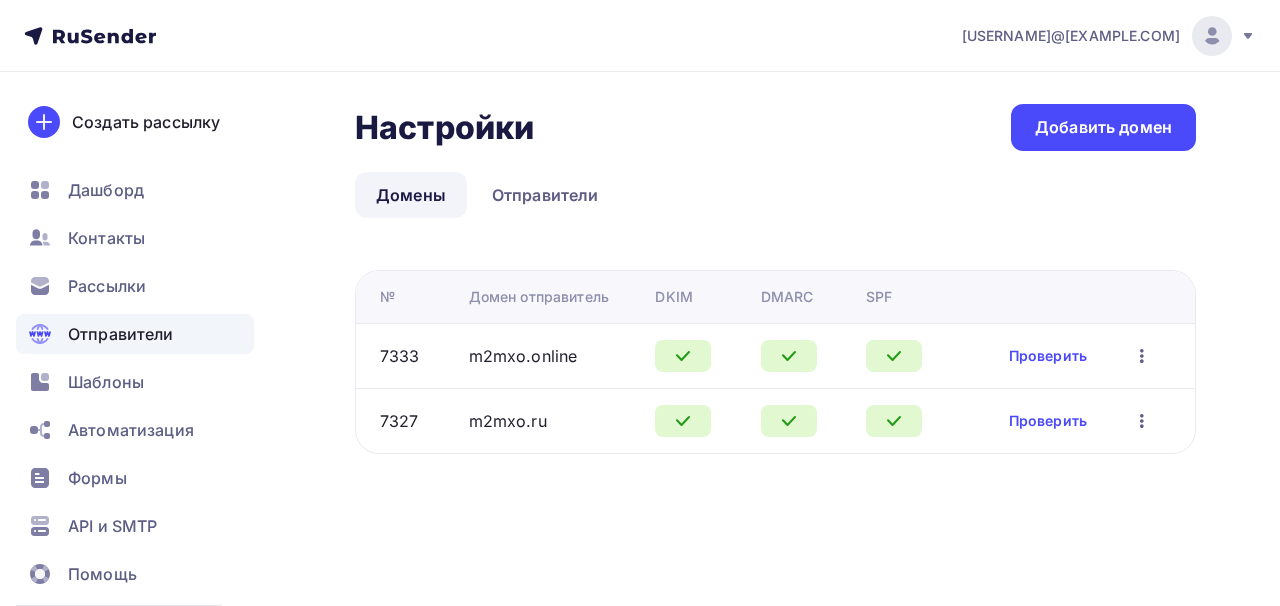 scroll, scrollTop: 0, scrollLeft: 0, axis: both 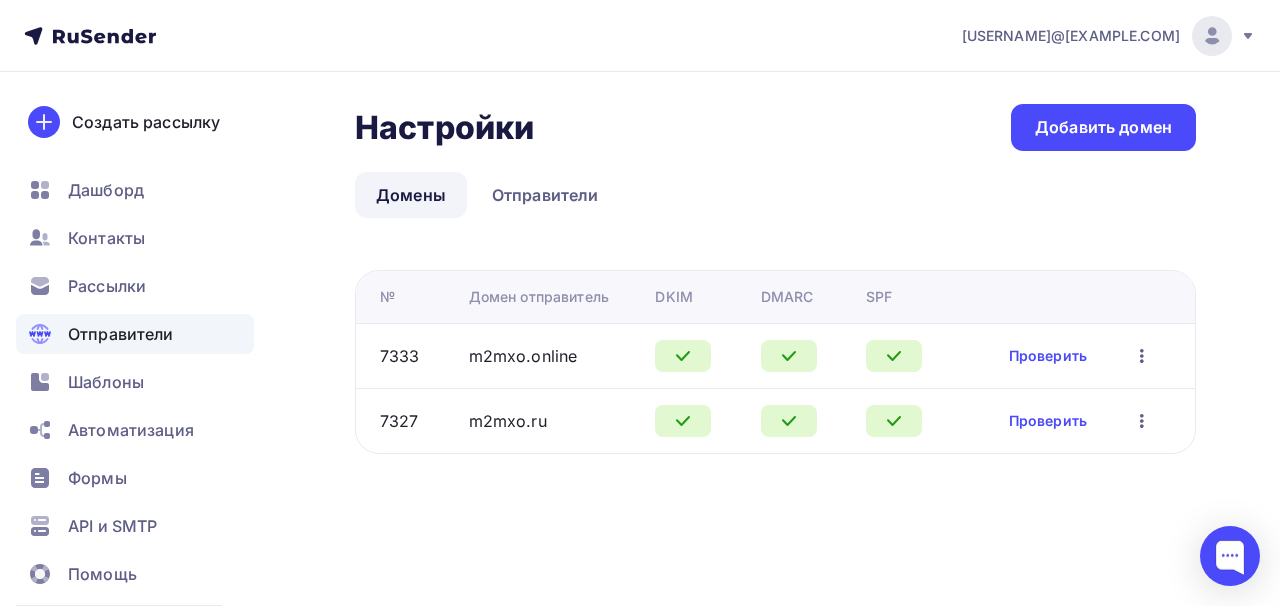 click on "Проверить
Редактировать
Удалить" at bounding box center [1079, 355] 